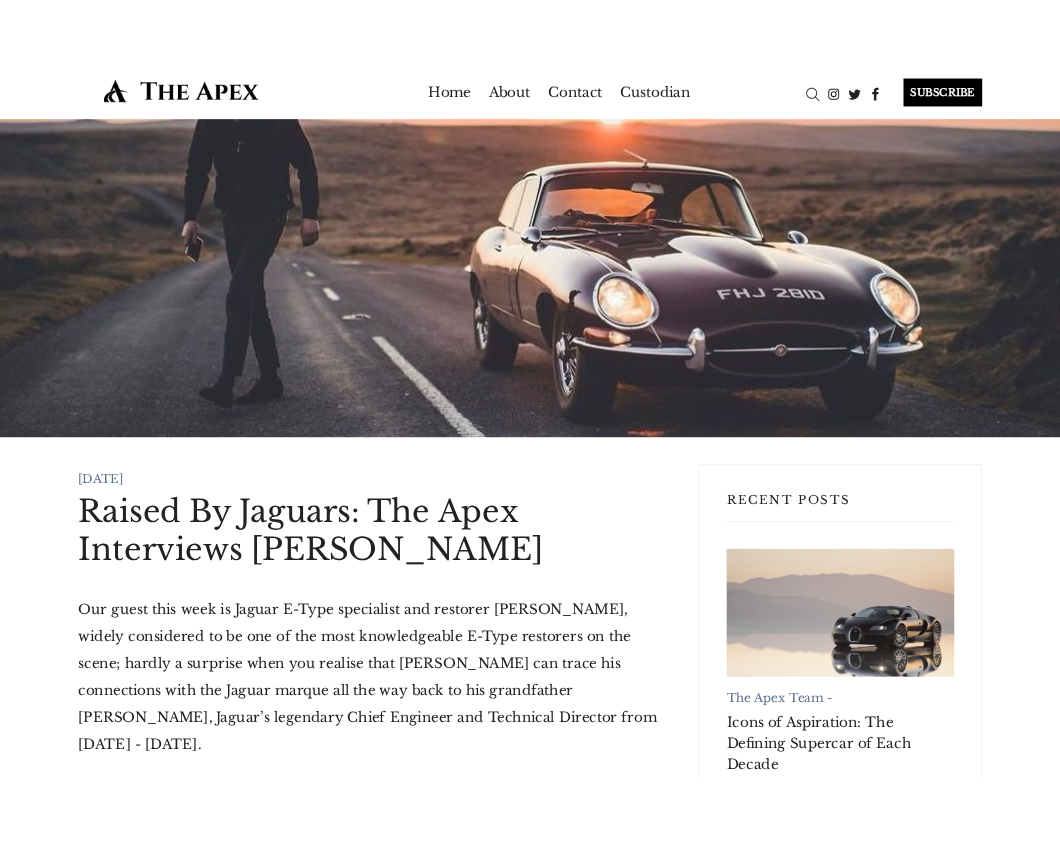 scroll, scrollTop: 0, scrollLeft: 0, axis: both 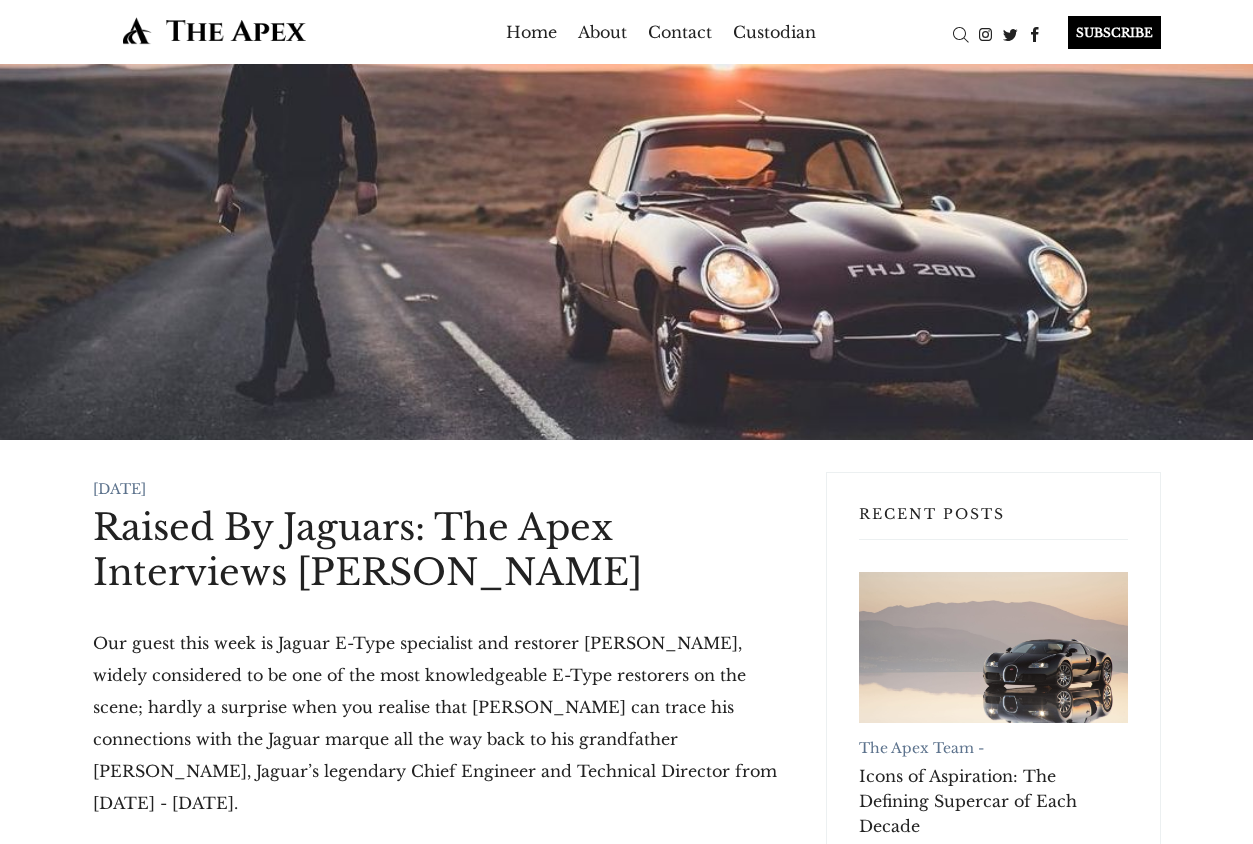 click on "Recent Posts
The Apex Team -
Icons of Aspiration: The Defining Supercar of Each Decade
The Apex Team -
Kimera Automobili Is Keeping Lancia’s Soul Alive
The Apex Team -
The Future of [PERSON_NAME] Comes With Three Seats and a Lot of Doubt
Follow
Newsletter
Subscribe
Please check your inbox and click the link to confirm your subscription.
Please enter a valid email address!
An error occurred, please try again later.
Instagram
Powered by [DOMAIN_NAME]
.  . ." at bounding box center [993, 14561] 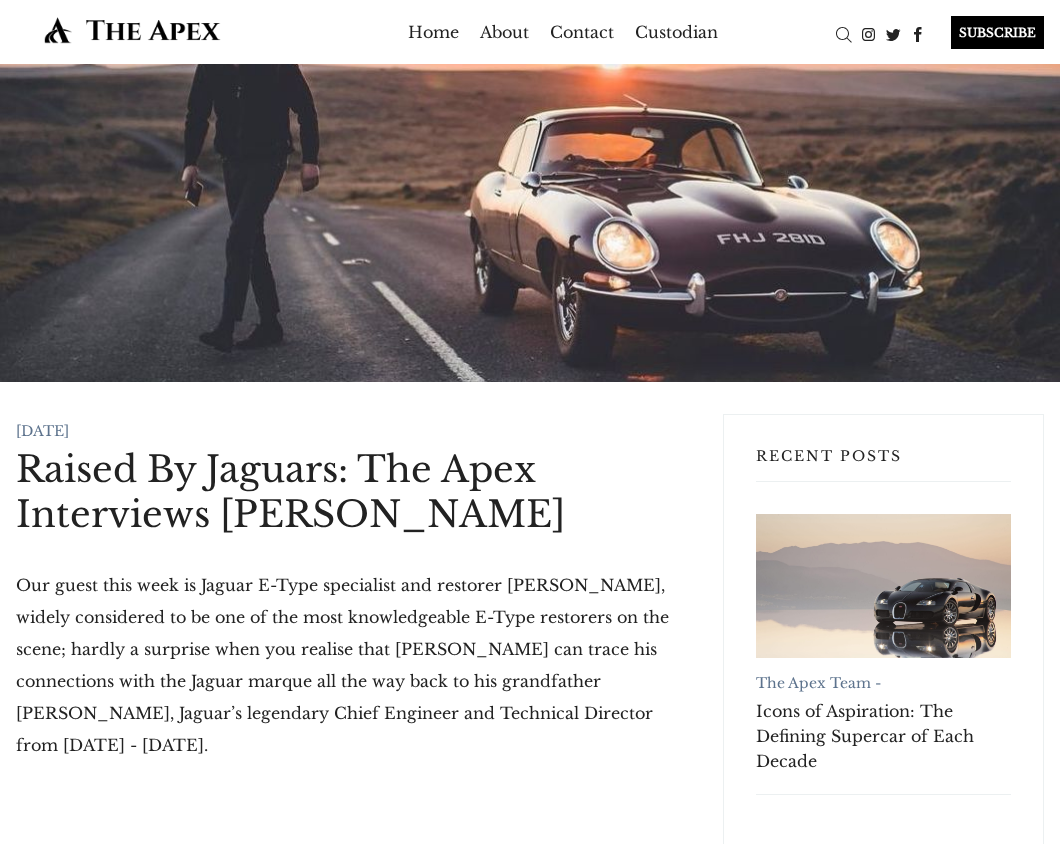 click on "Recent Posts
The Apex Team -
Icons of Aspiration: The Defining Supercar of Each Decade
The Apex Team -
Kimera Automobili Is Keeping Lancia’s Soul Alive
The Apex Team -
The Future of [PERSON_NAME] Comes With Three Seats and a Lot of Doubt
Follow
Newsletter
Subscribe
Please check your inbox and click the link to confirm your subscription.
Please enter a valid email address!
An error occurred, please try again later.
Instagram
Powered by [DOMAIN_NAME]
.  . ." at bounding box center [883, 14619] 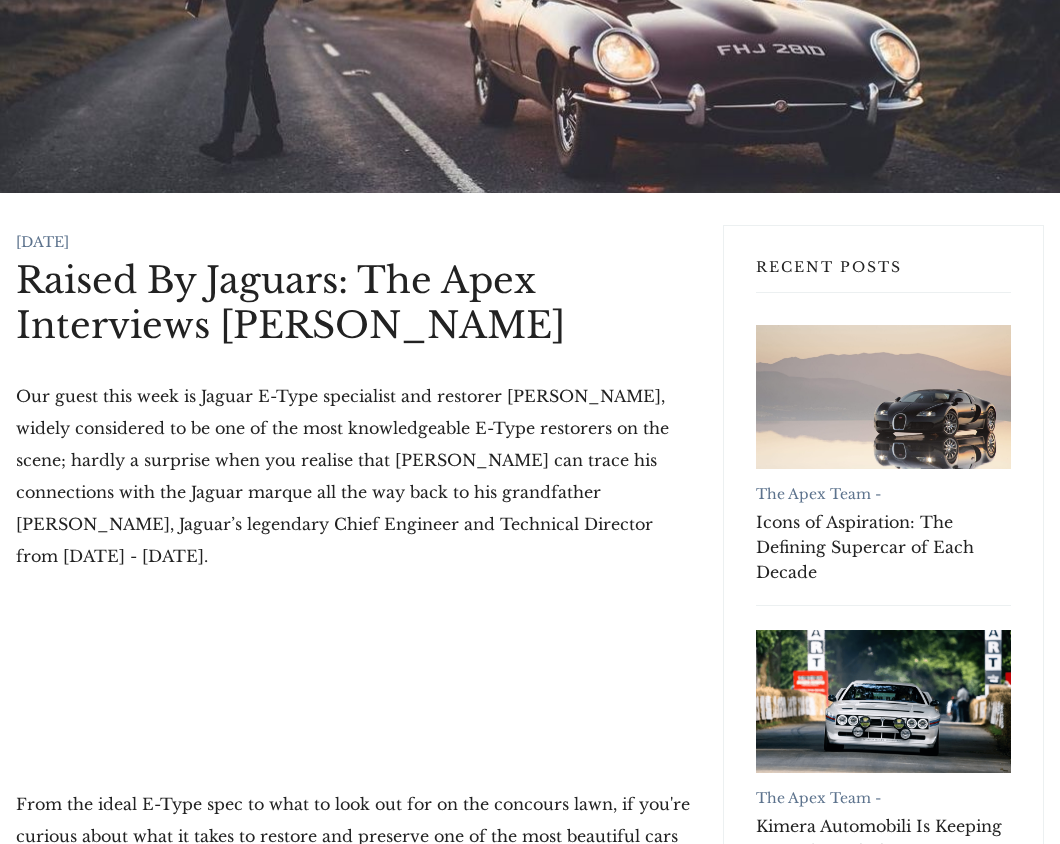 scroll, scrollTop: 233, scrollLeft: 0, axis: vertical 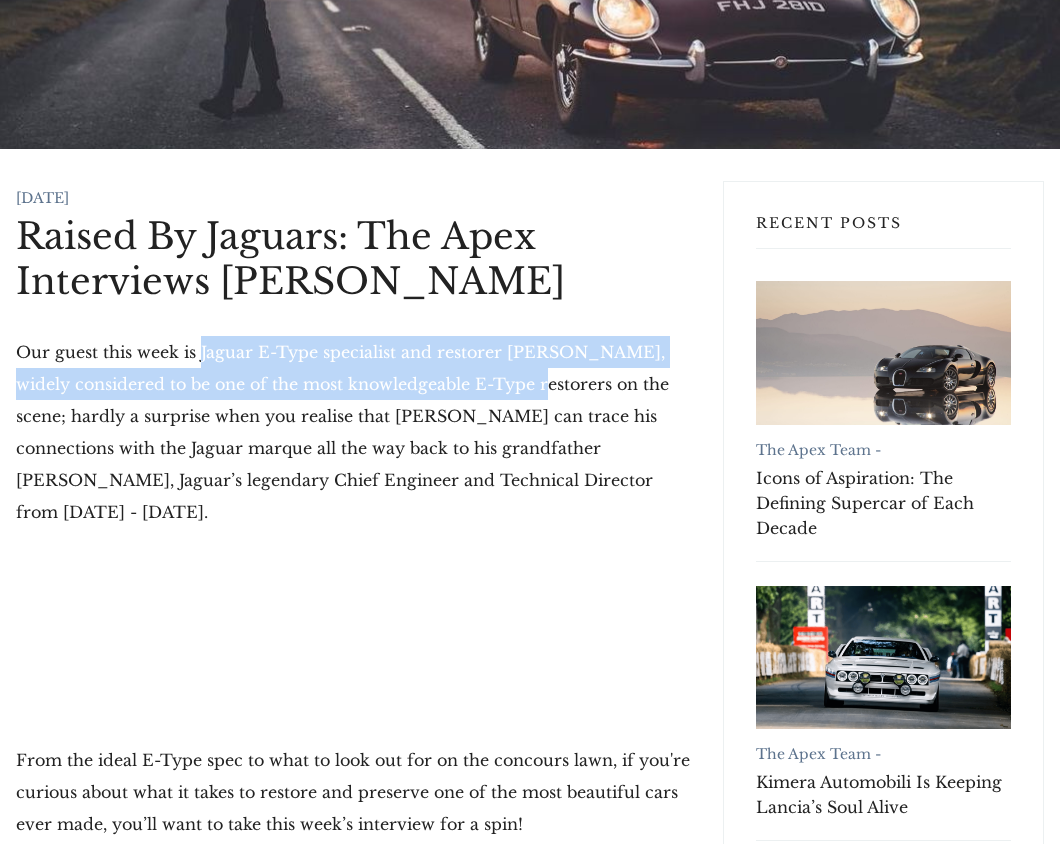 drag, startPoint x: 200, startPoint y: 349, endPoint x: 538, endPoint y: 391, distance: 340.59946 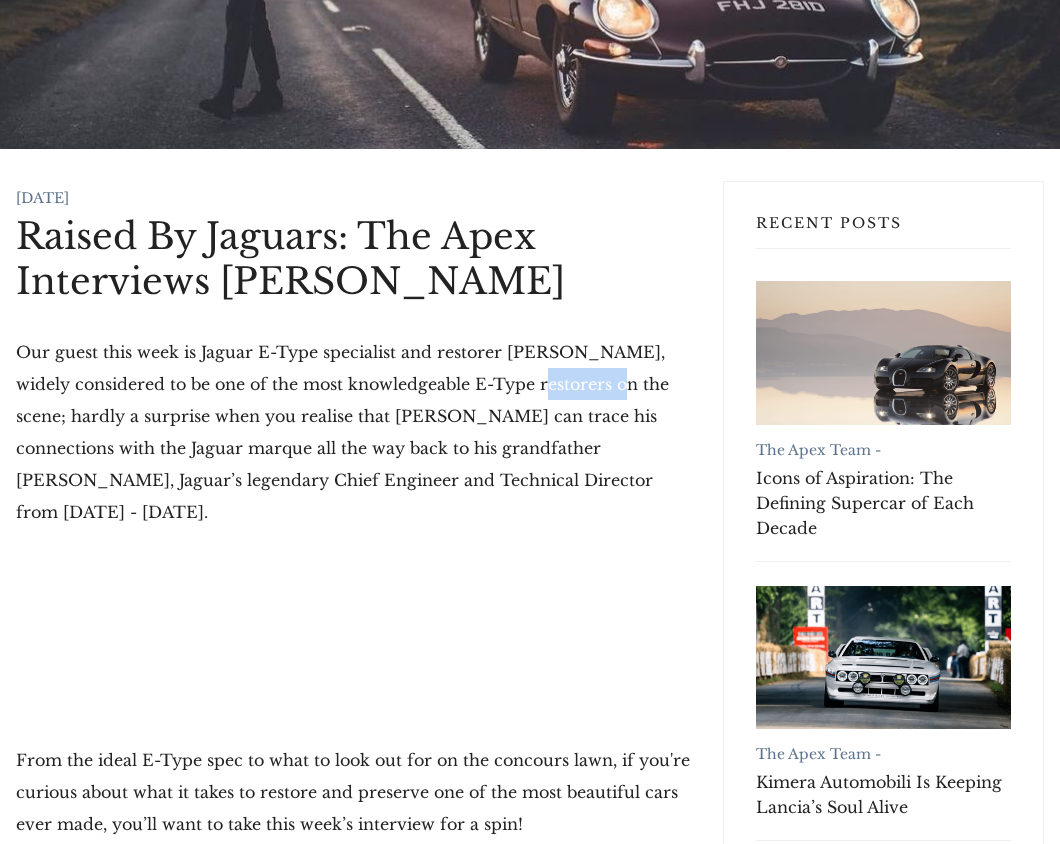 click on "Our guest this week is Jaguar E-Type specialist and restorer [PERSON_NAME], widely considered to be one of the most knowledgeable E-Type restorers on the scene; hardly a surprise when you realise that [PERSON_NAME] can trace his connections with the Jaguar marque all the way back to his grandfather [PERSON_NAME], Jaguar’s legendary Chief Engineer and Technical Director from [DATE] - [DATE]." at bounding box center (353, 432) 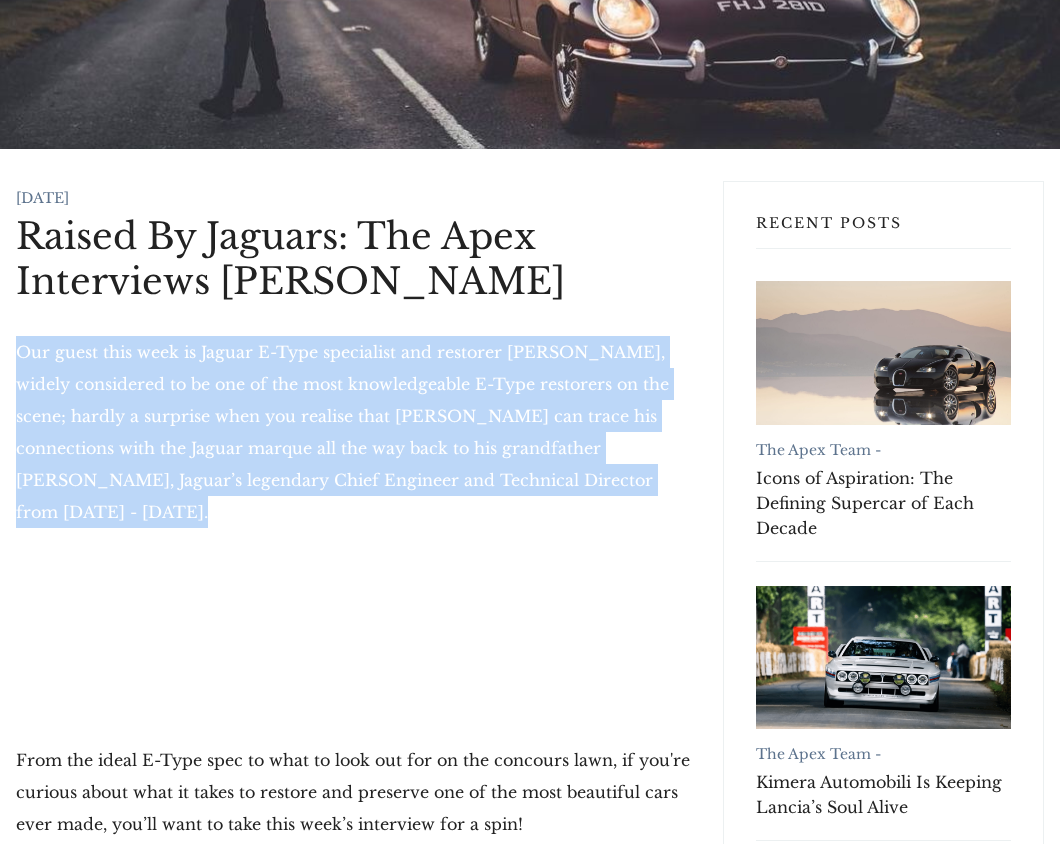 click on "Our guest this week is Jaguar E-Type specialist and restorer [PERSON_NAME], widely considered to be one of the most knowledgeable E-Type restorers on the scene; hardly a surprise when you realise that [PERSON_NAME] can trace his connections with the Jaguar marque all the way back to his grandfather [PERSON_NAME], Jaguar’s legendary Chief Engineer and Technical Director from [DATE] - [DATE]." at bounding box center (353, 432) 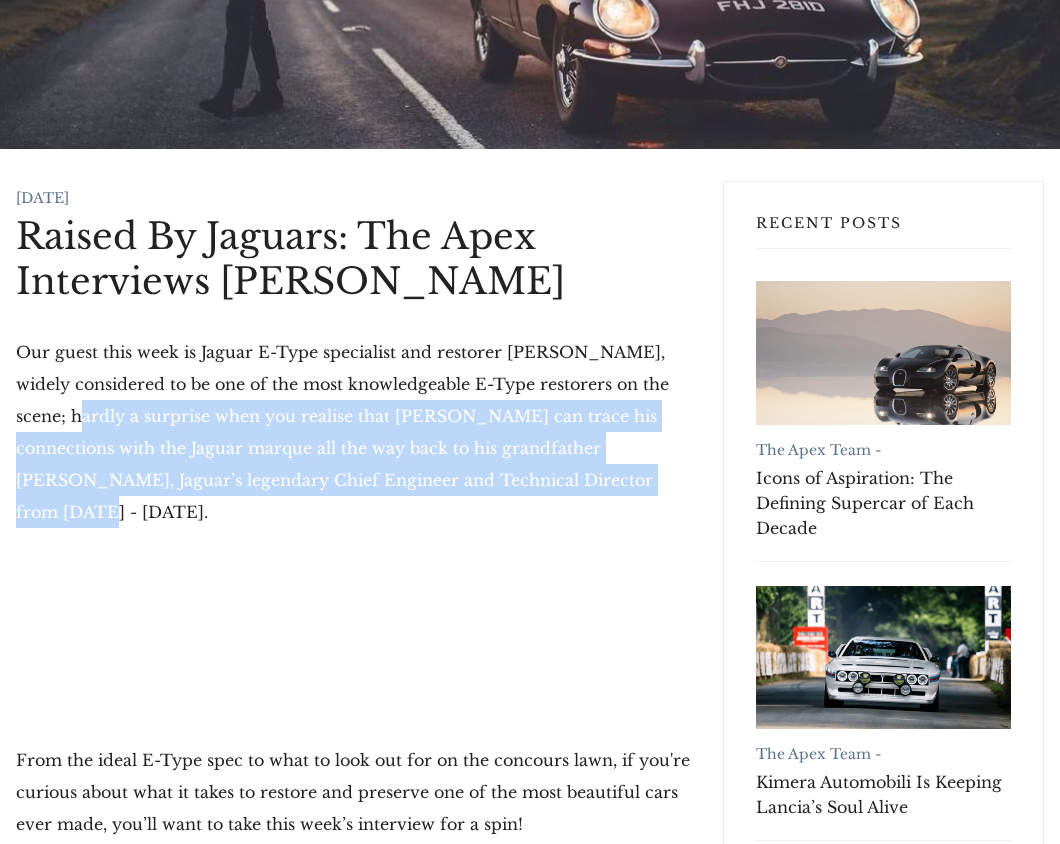 drag, startPoint x: 75, startPoint y: 412, endPoint x: 630, endPoint y: 478, distance: 558.9105 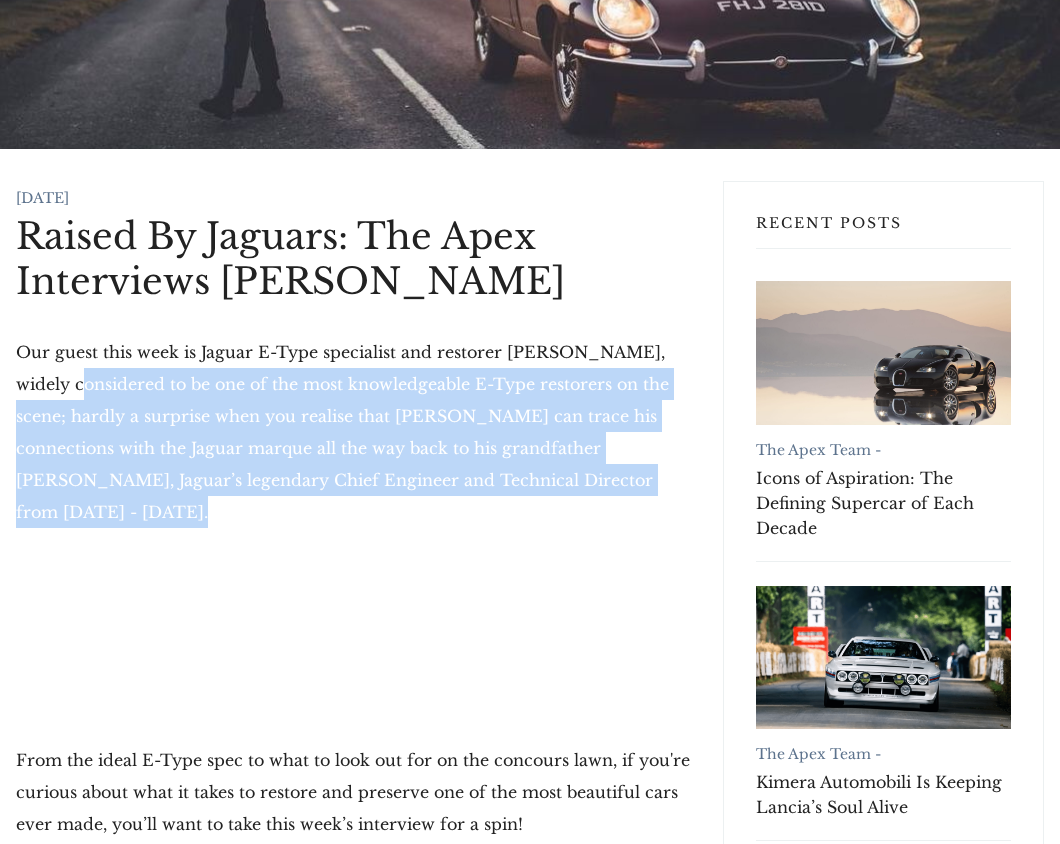 drag, startPoint x: 584, startPoint y: 478, endPoint x: 104, endPoint y: 392, distance: 487.6433 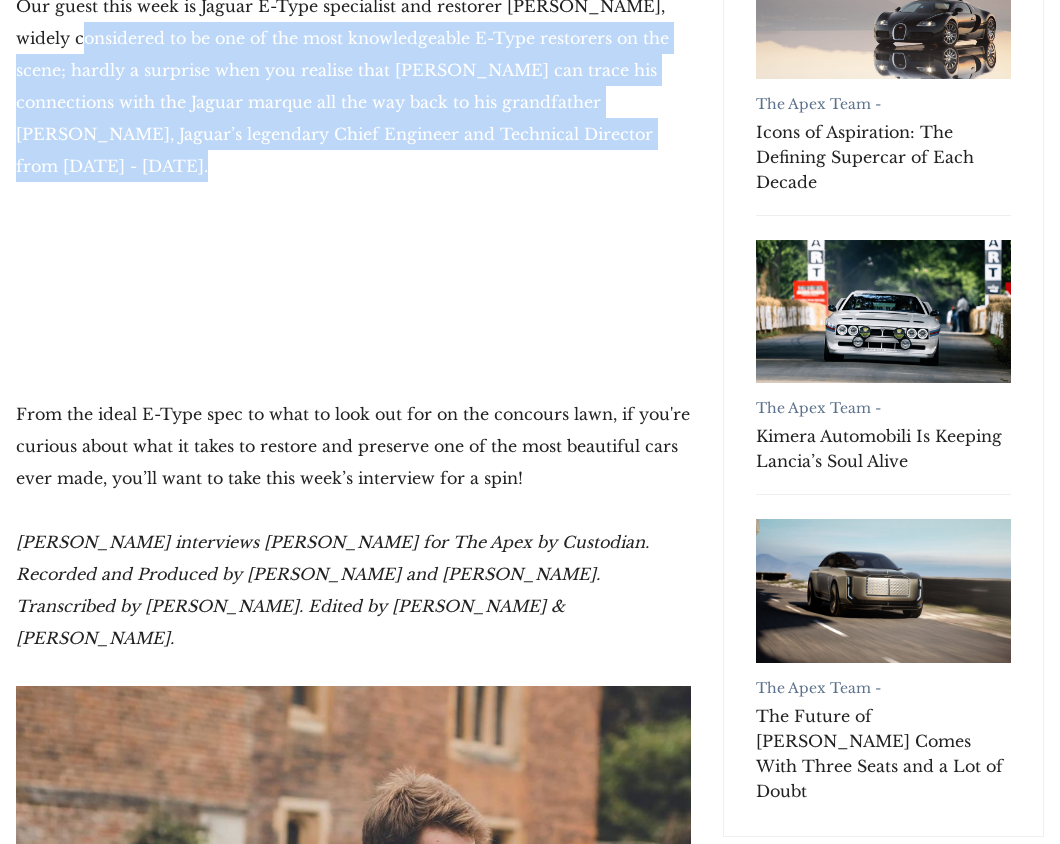 scroll, scrollTop: 700, scrollLeft: 0, axis: vertical 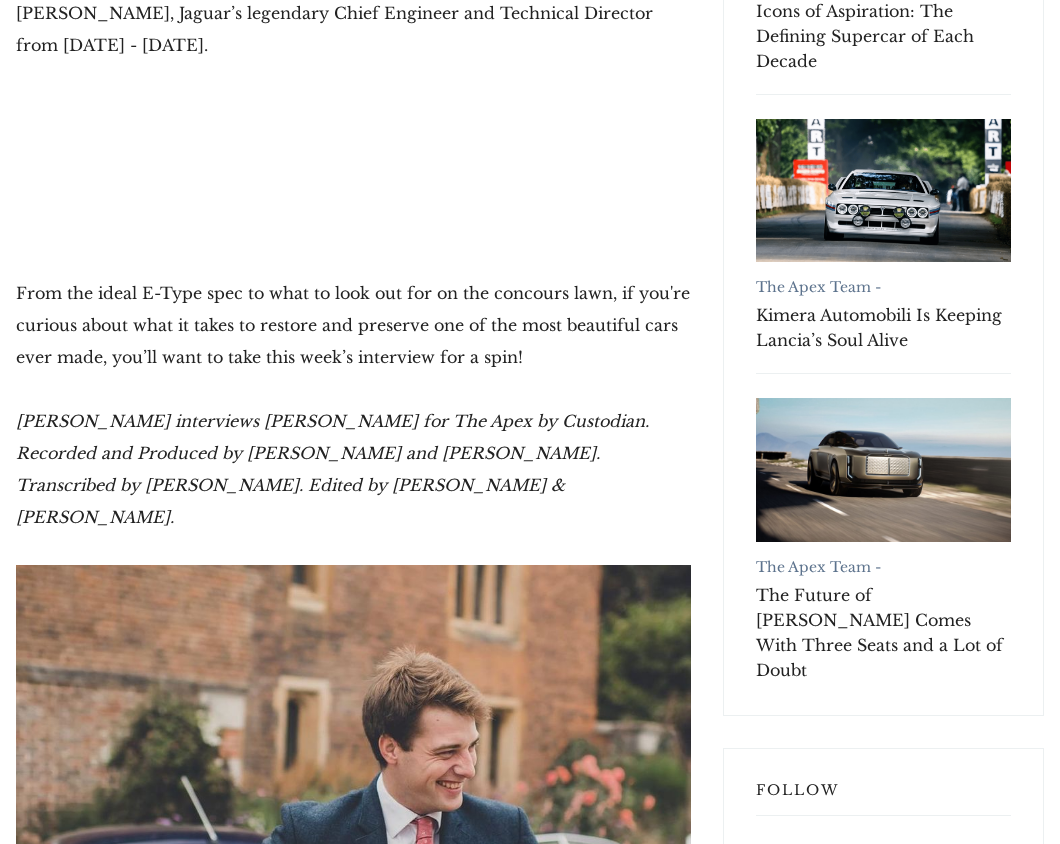 click on "From the ideal E-Type spec to what to look out for on the concours lawn, if you're curious about what it takes to restore and preserve one of the most beautiful cars ever made, you’ll want to take this week’s interview for a spin!" at bounding box center [353, 325] 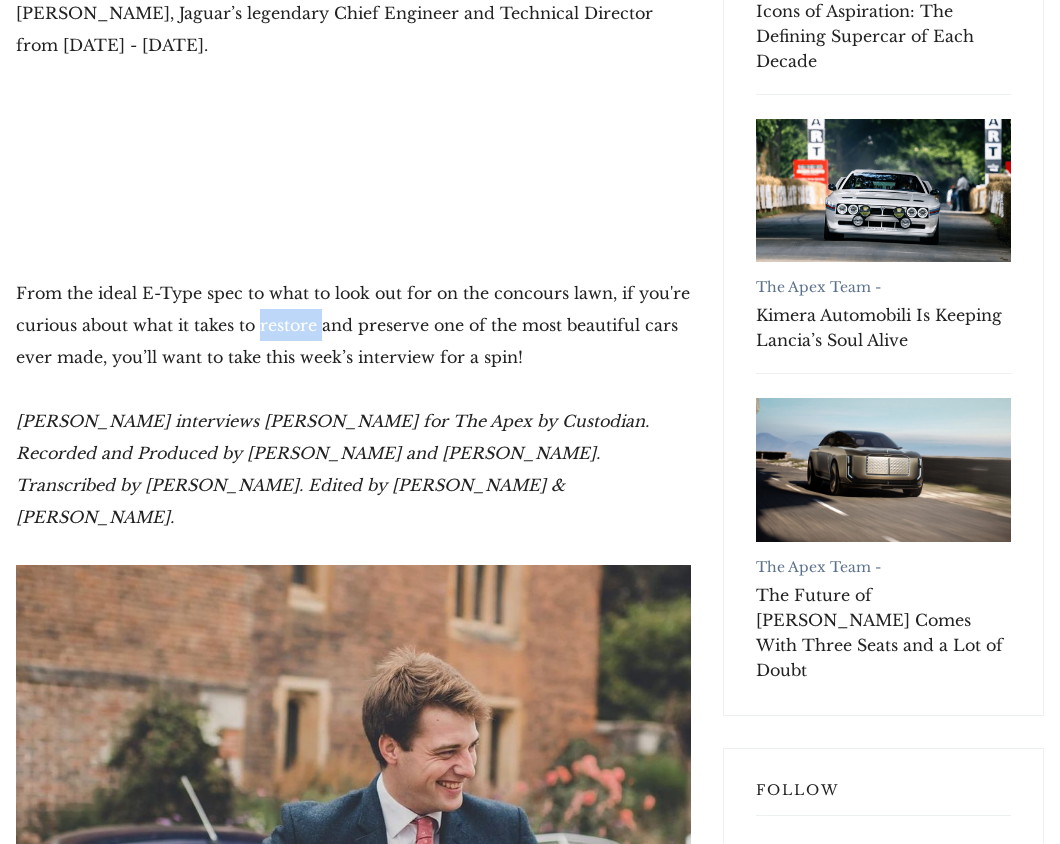 click on "From the ideal E-Type spec to what to look out for on the concours lawn, if you're curious about what it takes to restore and preserve one of the most beautiful cars ever made, you’ll want to take this week’s interview for a spin!" at bounding box center [353, 325] 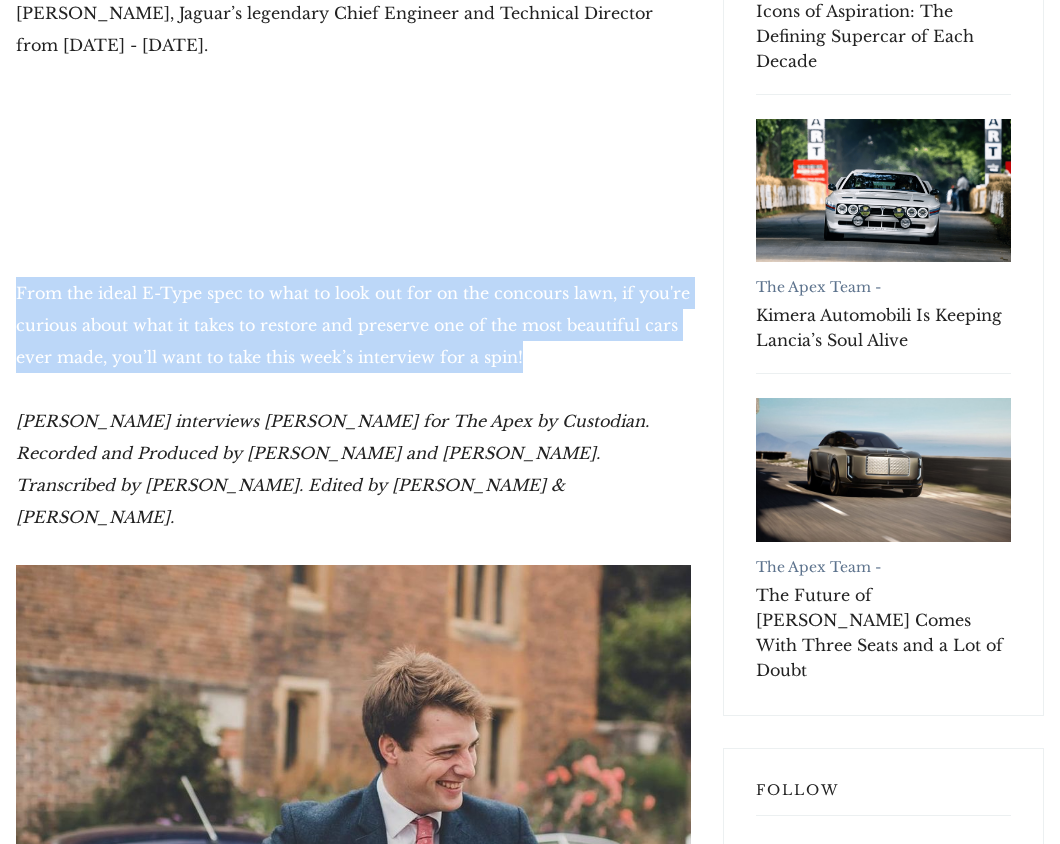 click on "From the ideal E-Type spec to what to look out for on the concours lawn, if you're curious about what it takes to restore and preserve one of the most beautiful cars ever made, you’ll want to take this week’s interview for a spin!" at bounding box center [353, 325] 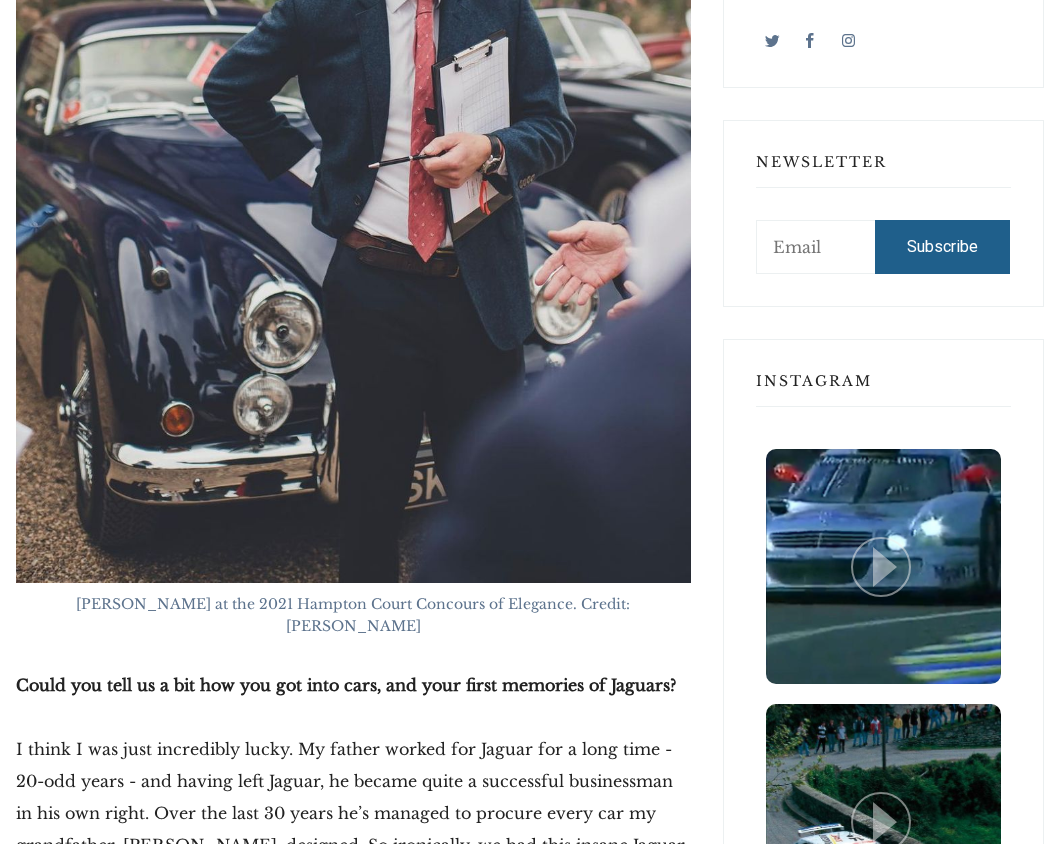 scroll, scrollTop: 1633, scrollLeft: 0, axis: vertical 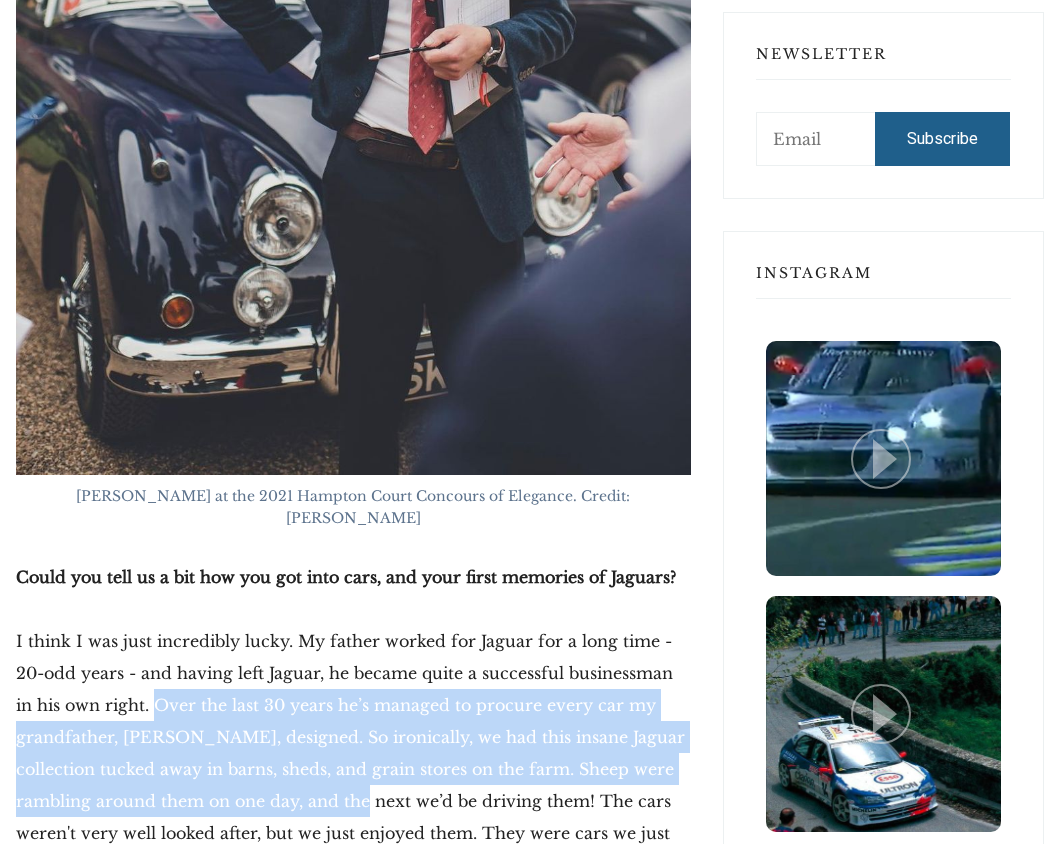 drag, startPoint x: 159, startPoint y: 613, endPoint x: 351, endPoint y: 719, distance: 219.31712 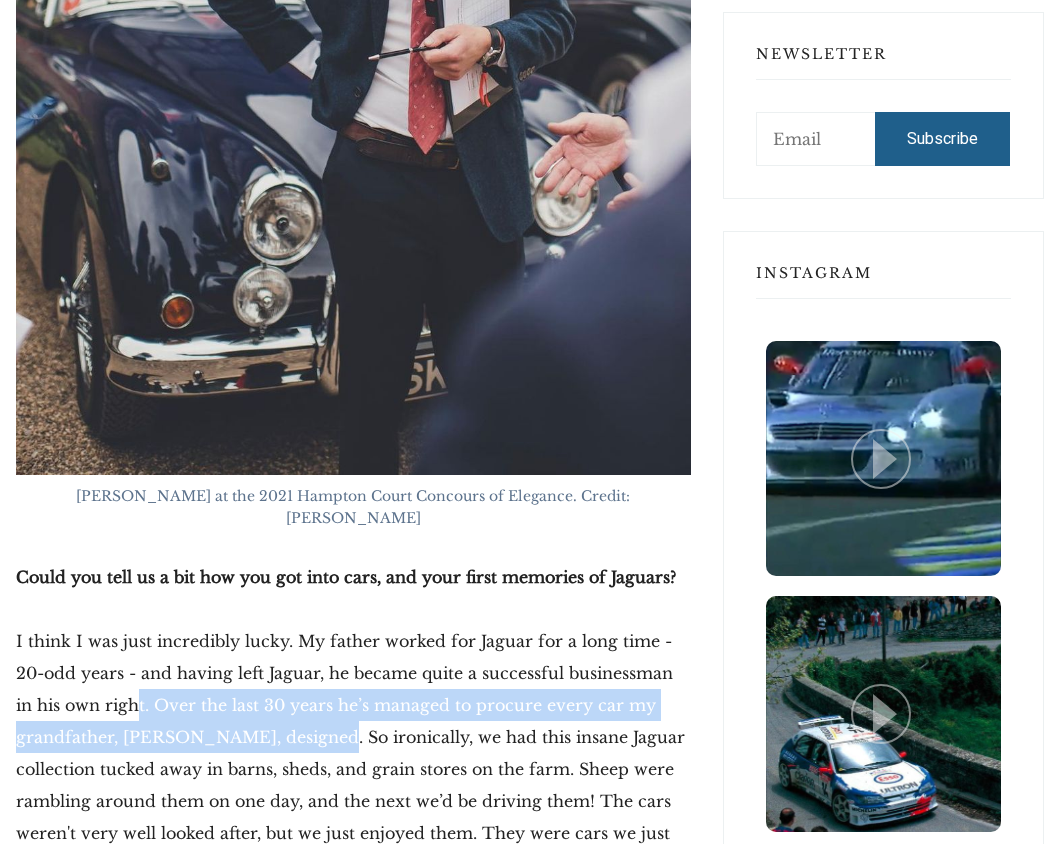 drag, startPoint x: 141, startPoint y: 613, endPoint x: 308, endPoint y: 646, distance: 170.22926 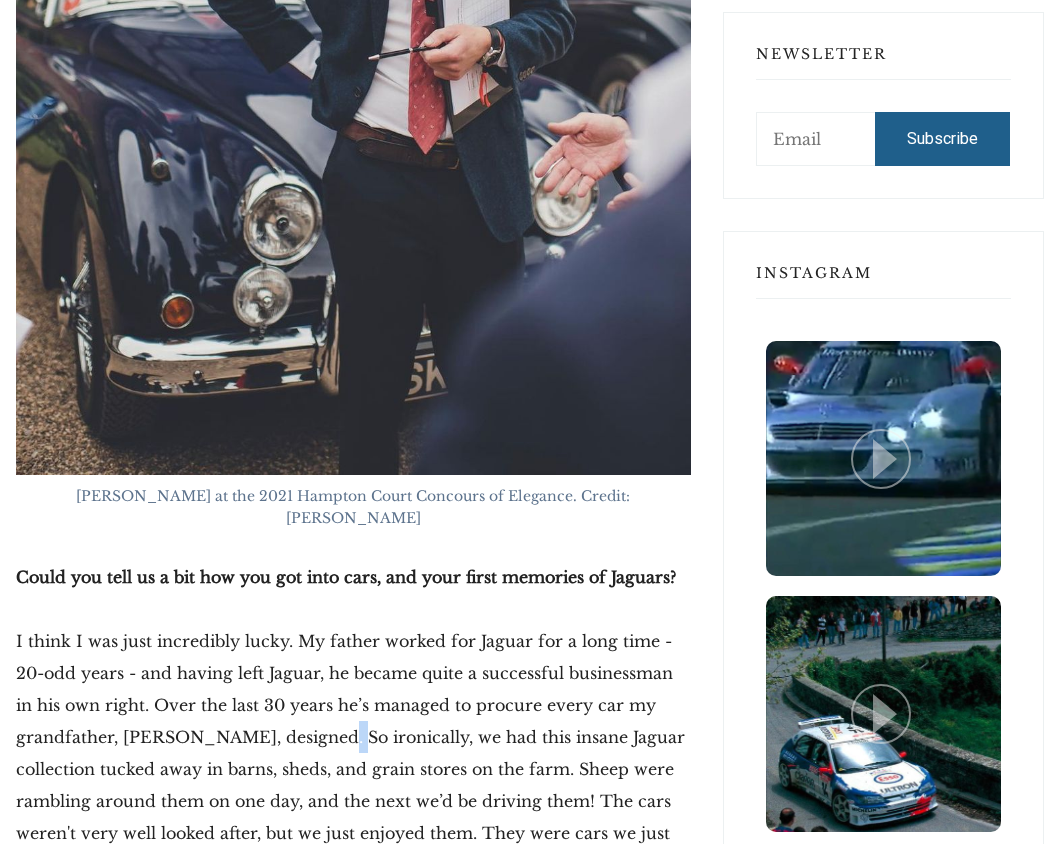 click on "I think I was just incredibly lucky. My father worked for Jaguar for a long time - 20-odd years - and having left Jaguar, he became quite a successful businessman in his own right. Over the last 30 years he’s managed to procure every car my grandfather, [PERSON_NAME], designed. So ironically, we had this insane Jaguar collection tucked away in barns, sheds, and grain stores on the farm. Sheep were rambling around them on one day, and the next we’d be driving them! The cars weren't very well looked after, but we just enjoyed them. They were cars we just got in and drove, and if they broke down, that was a [DATE] afternoon outing where Dad and I would go sort it out, trawling around the [GEOGRAPHIC_DATA] countryside." at bounding box center (353, 785) 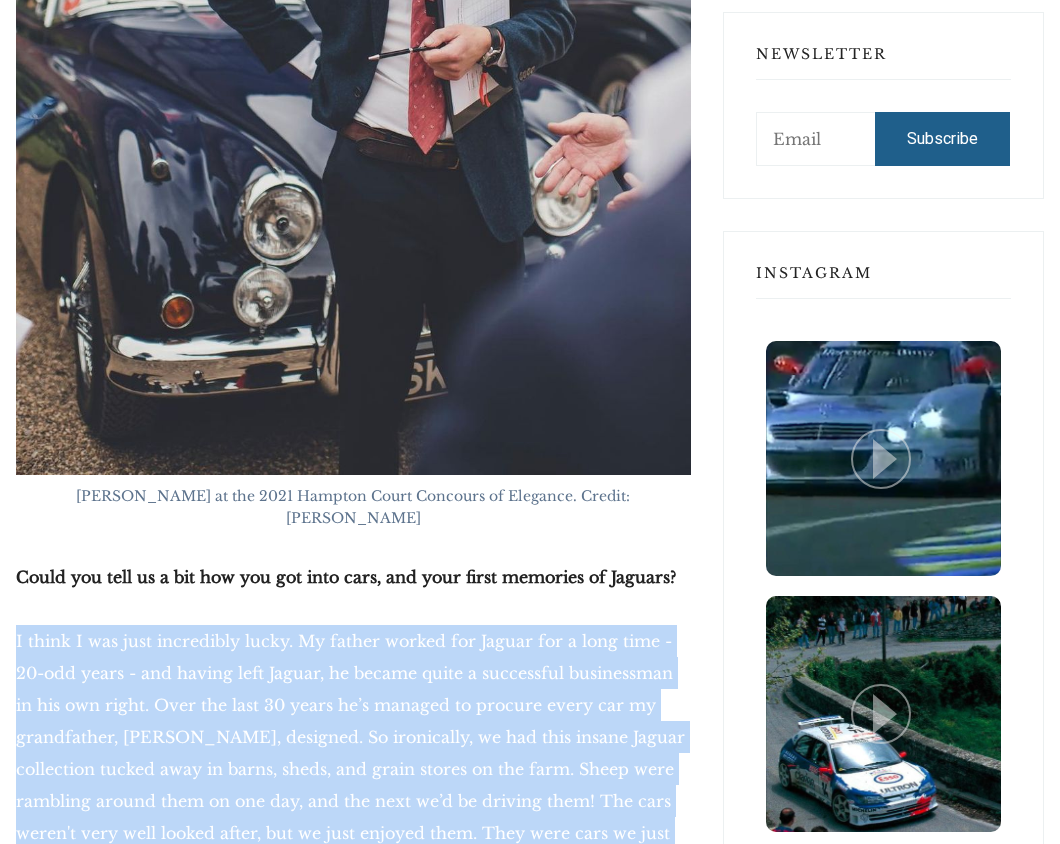 click on "I think I was just incredibly lucky. My father worked for Jaguar for a long time - 20-odd years - and having left Jaguar, he became quite a successful businessman in his own right. Over the last 30 years he’s managed to procure every car my grandfather, [PERSON_NAME], designed. So ironically, we had this insane Jaguar collection tucked away in barns, sheds, and grain stores on the farm. Sheep were rambling around them on one day, and the next we’d be driving them! The cars weren't very well looked after, but we just enjoyed them. They were cars we just got in and drove, and if they broke down, that was a [DATE] afternoon outing where Dad and I would go sort it out, trawling around the [GEOGRAPHIC_DATA] countryside." at bounding box center (353, 785) 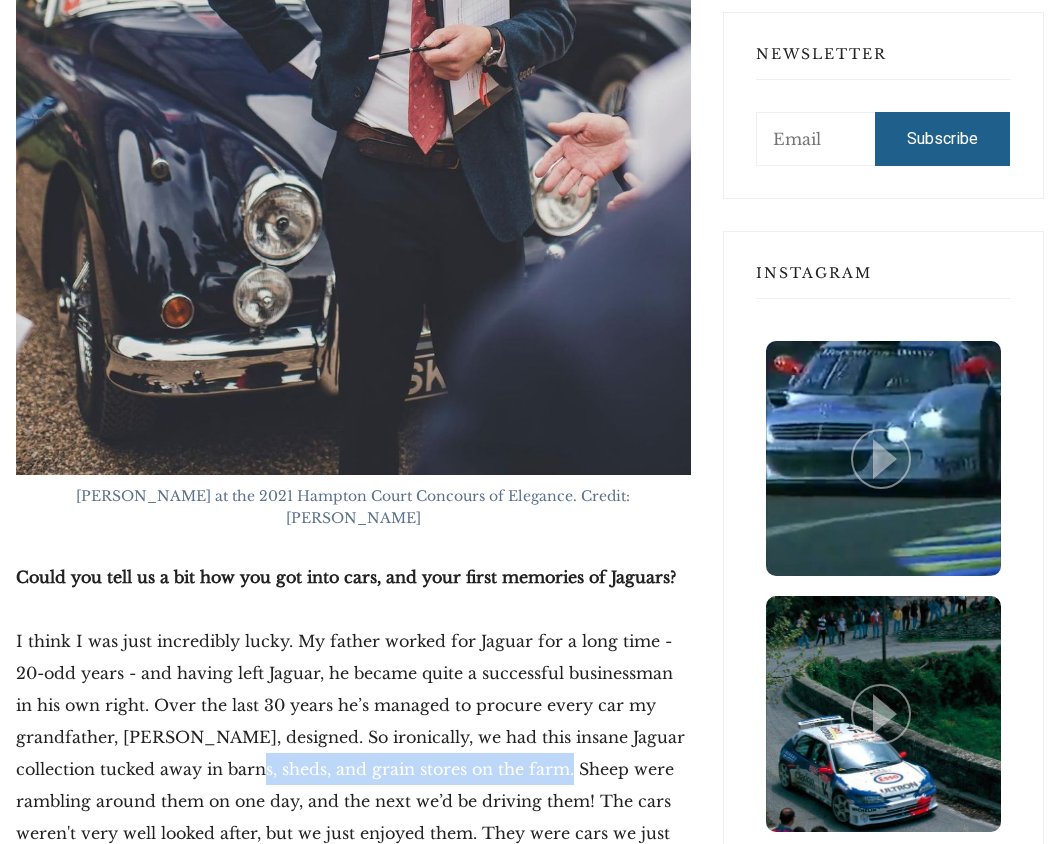 drag, startPoint x: 236, startPoint y: 680, endPoint x: 534, endPoint y: 680, distance: 298 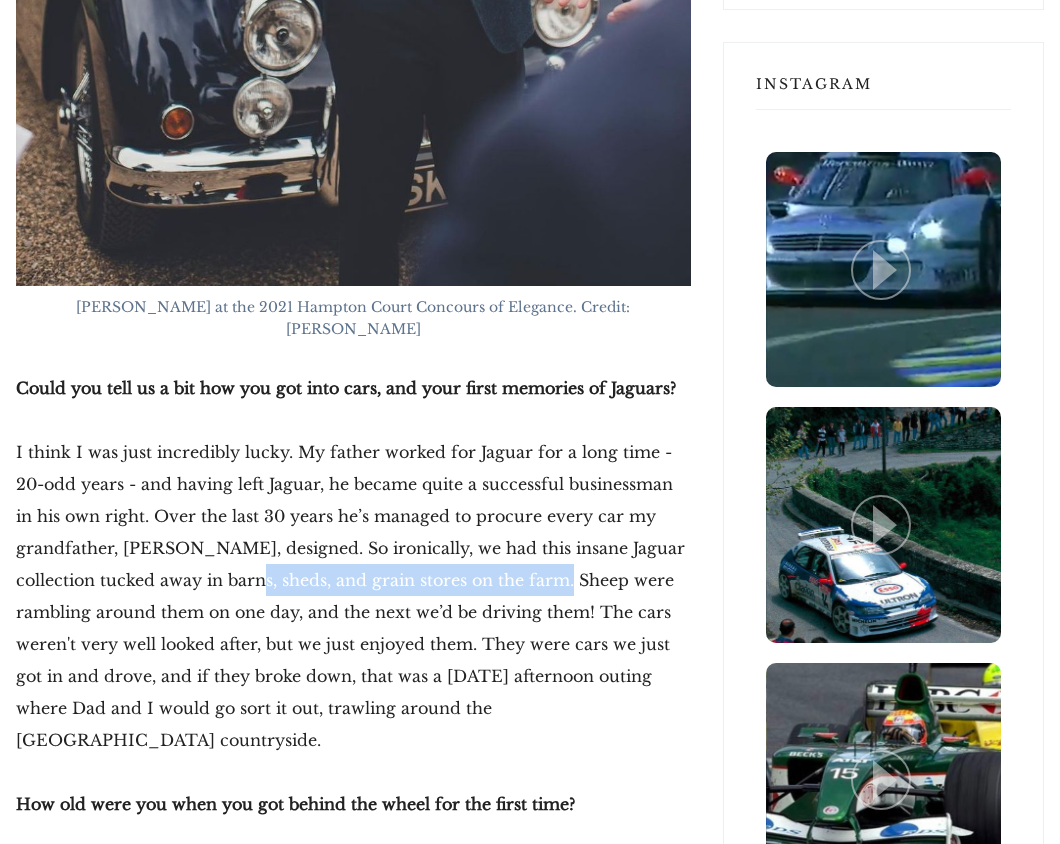 scroll, scrollTop: 1867, scrollLeft: 0, axis: vertical 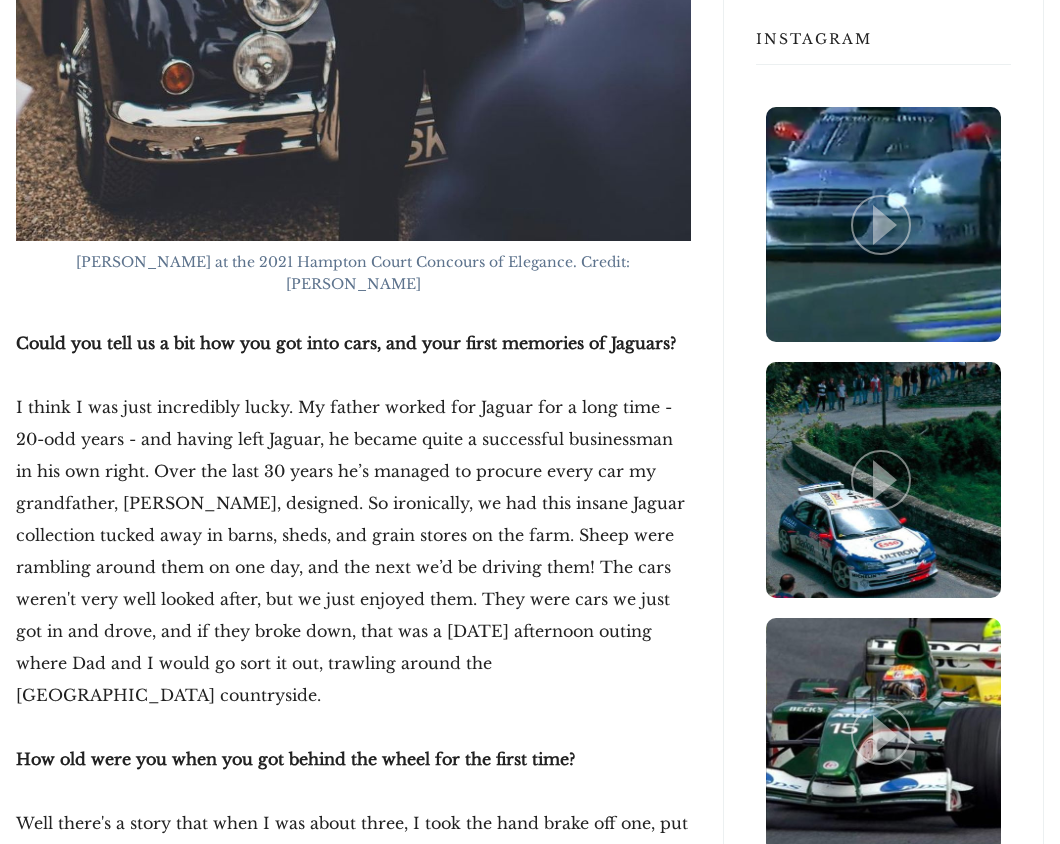 click on "Our guest this week is Jaguar E-Type specialist and restorer [PERSON_NAME], widely considered to be one of the most knowledgeable E-Type restorers on the scene; hardly a surprise when you realise that [PERSON_NAME] can trace his connections with the Jaguar marque all the way back to his grandfather [PERSON_NAME], Jaguar’s legendary Chief Engineer and Technical Director from [DATE] - [DATE].
From the ideal E-Type spec to what to look out for on the concours lawn, if you're curious about what it takes to restore and preserve one of the most beautiful cars ever made, you’ll want to take this week’s interview for a spin! [PERSON_NAME] interviews [PERSON_NAME] for The Apex by Custodian. Recorded and Produced by [PERSON_NAME] and [PERSON_NAME]. Transcribed by [PERSON_NAME]. Edited by [PERSON_NAME] & [PERSON_NAME]. [PERSON_NAME] at the 2021 Hampton Court Concours of [GEOGRAPHIC_DATA]. Credit: [PERSON_NAME] Could you tell us a bit how you got into cars, and your first memories of Jaguars?" at bounding box center (353, 12558) 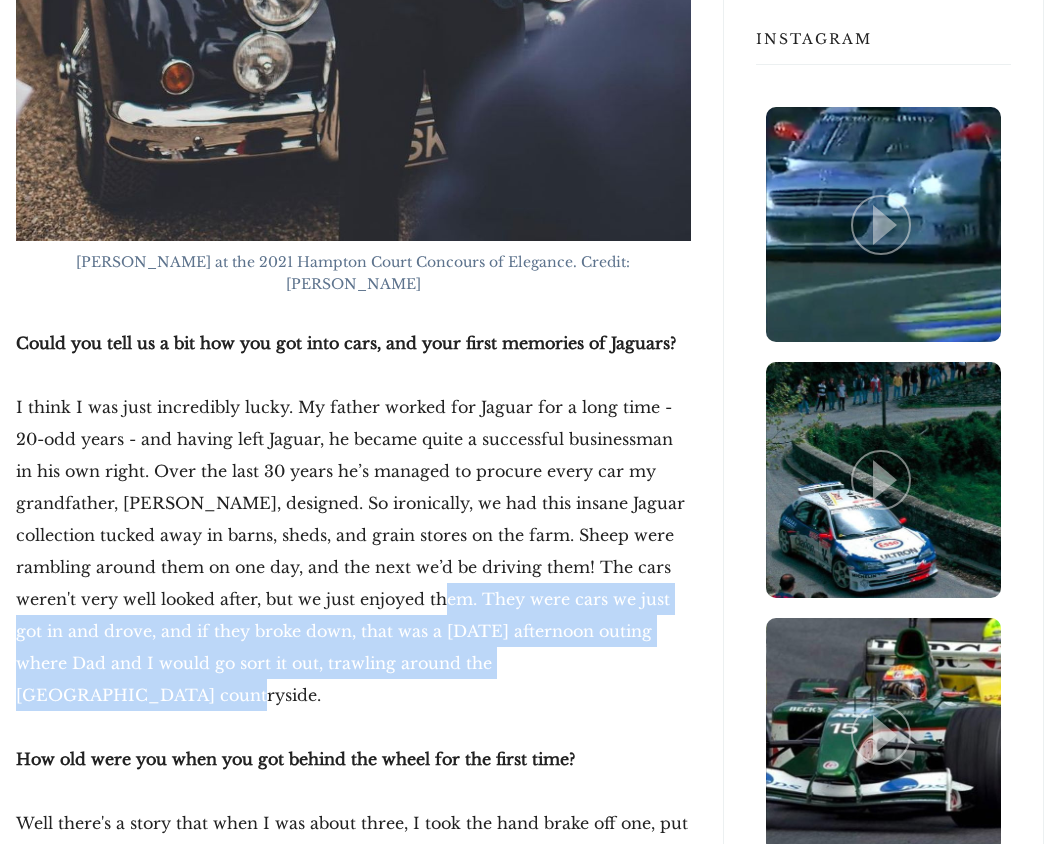 drag, startPoint x: 466, startPoint y: 513, endPoint x: 689, endPoint y: 576, distance: 231.72829 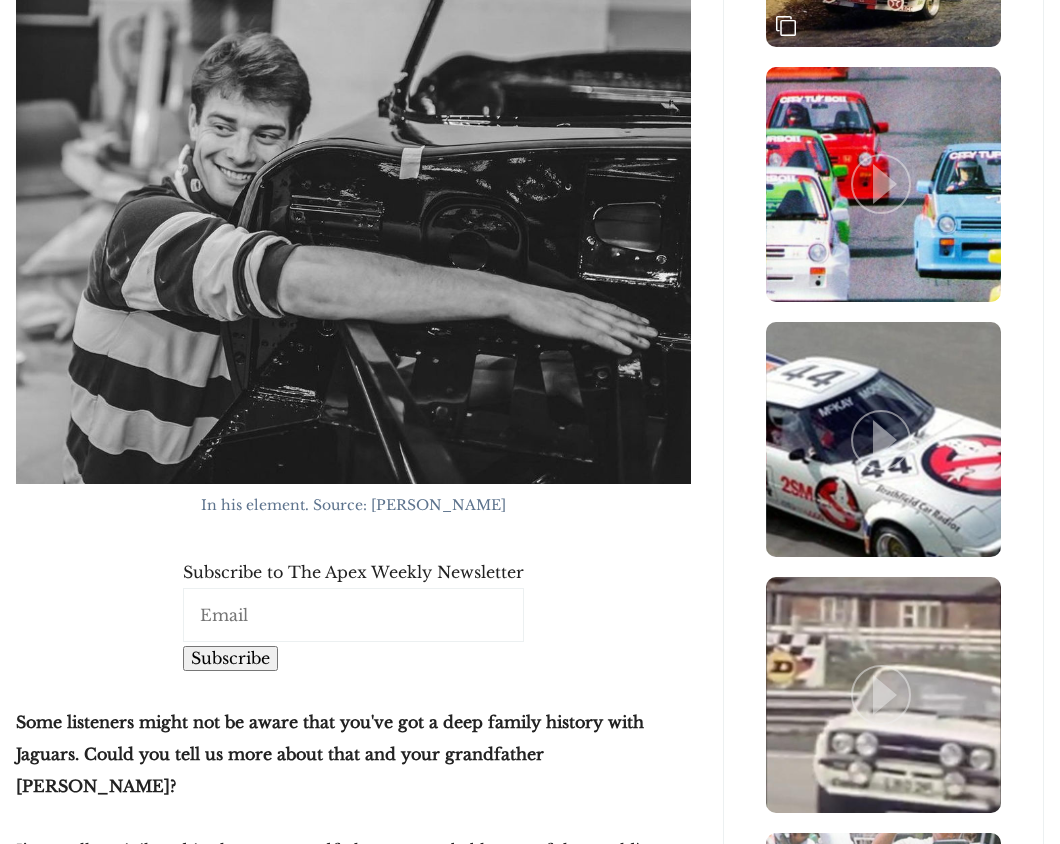 scroll, scrollTop: 3267, scrollLeft: 0, axis: vertical 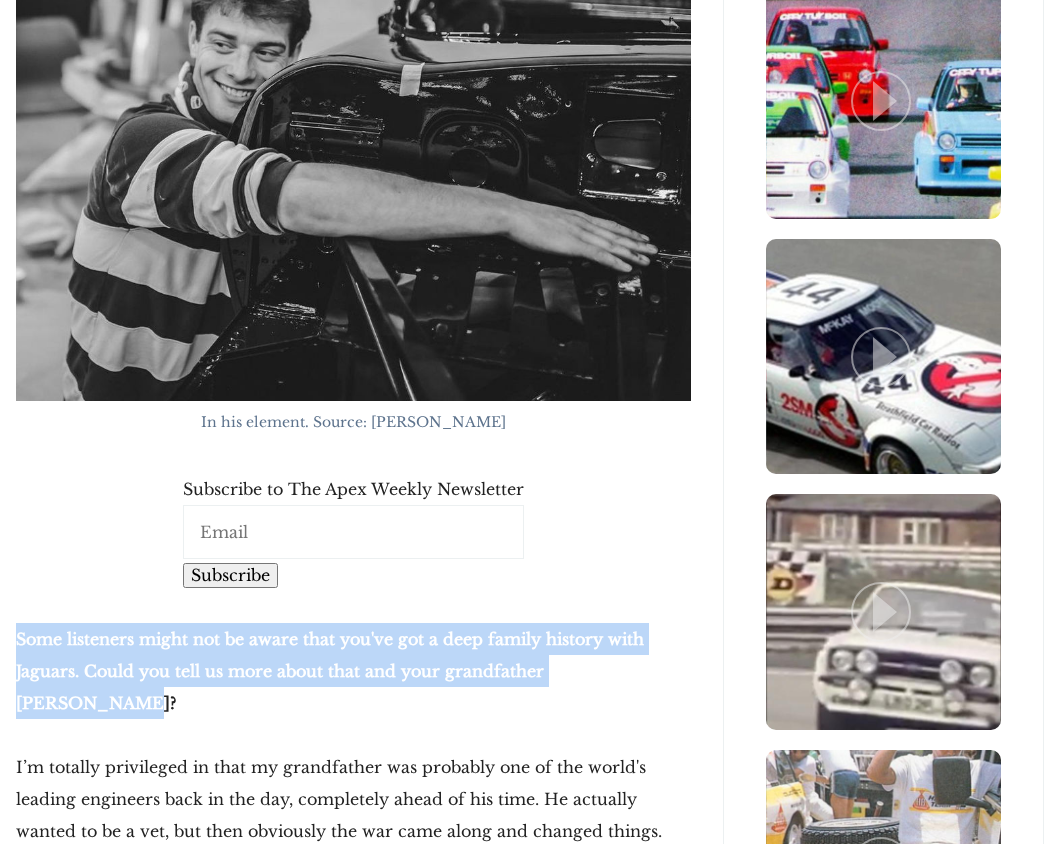 drag, startPoint x: 13, startPoint y: 519, endPoint x: 663, endPoint y: 562, distance: 651.4208 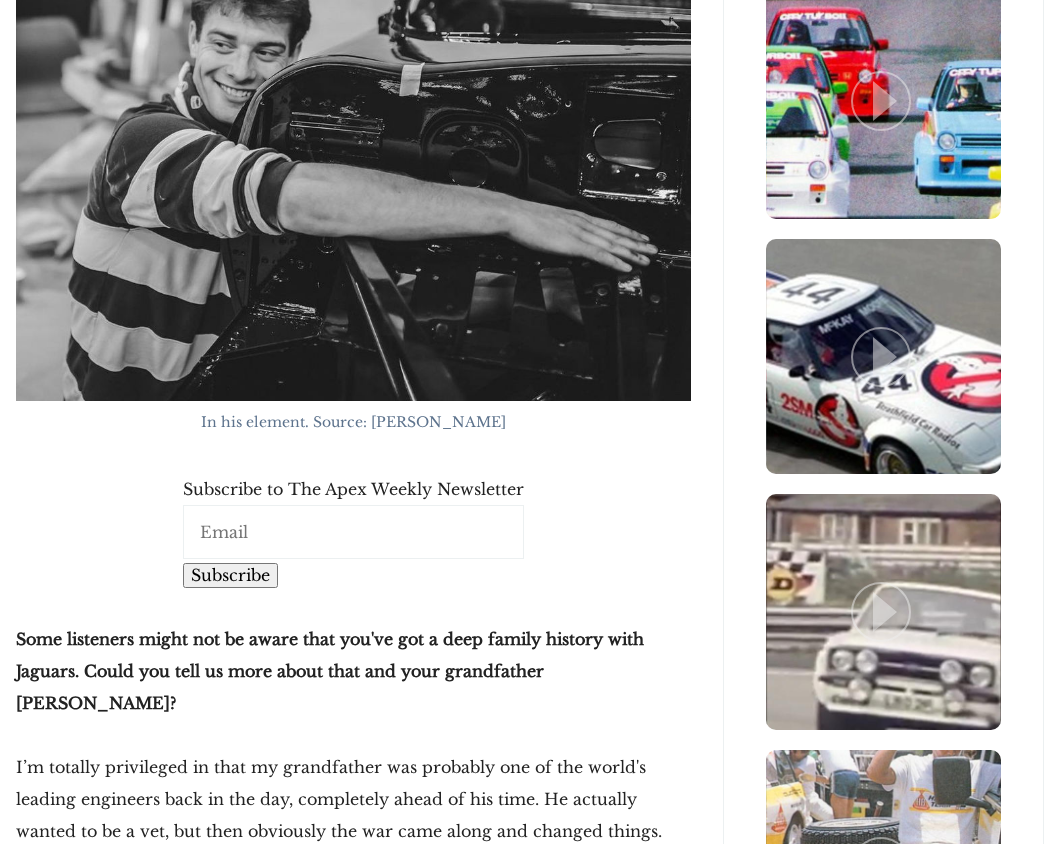 click on "Some listeners might not be aware that you've got a deep family history with Jaguars.  Could you tell us more about that and your grandfather [PERSON_NAME]?" at bounding box center (330, 671) 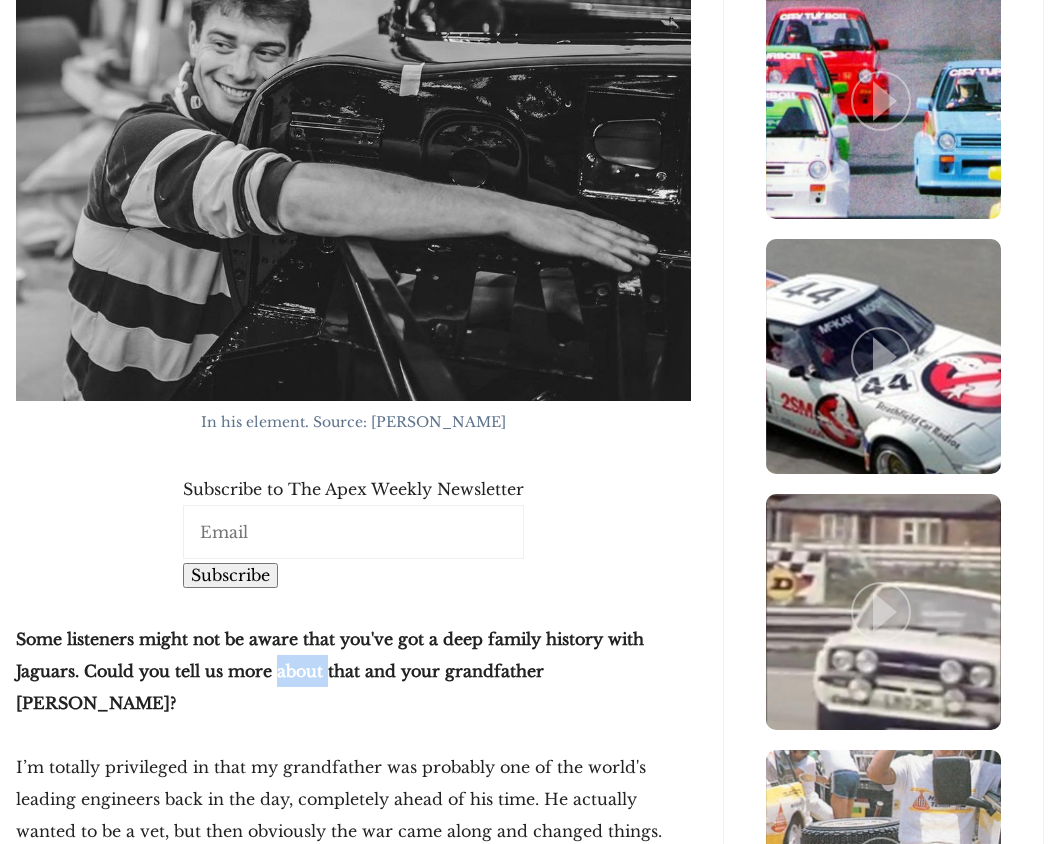 click on "Some listeners might not be aware that you've got a deep family history with Jaguars.  Could you tell us more about that and your grandfather [PERSON_NAME]?" at bounding box center (330, 671) 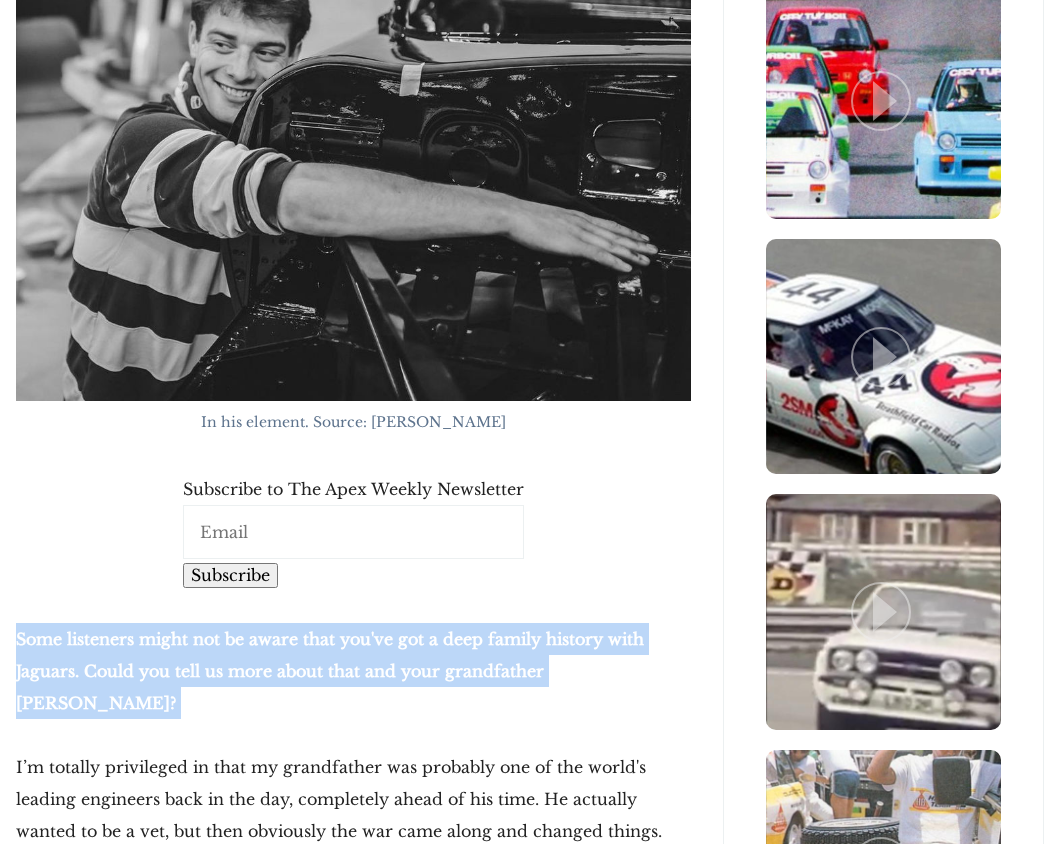 click on "Some listeners might not be aware that you've got a deep family history with Jaguars.  Could you tell us more about that and your grandfather [PERSON_NAME]?" at bounding box center (330, 671) 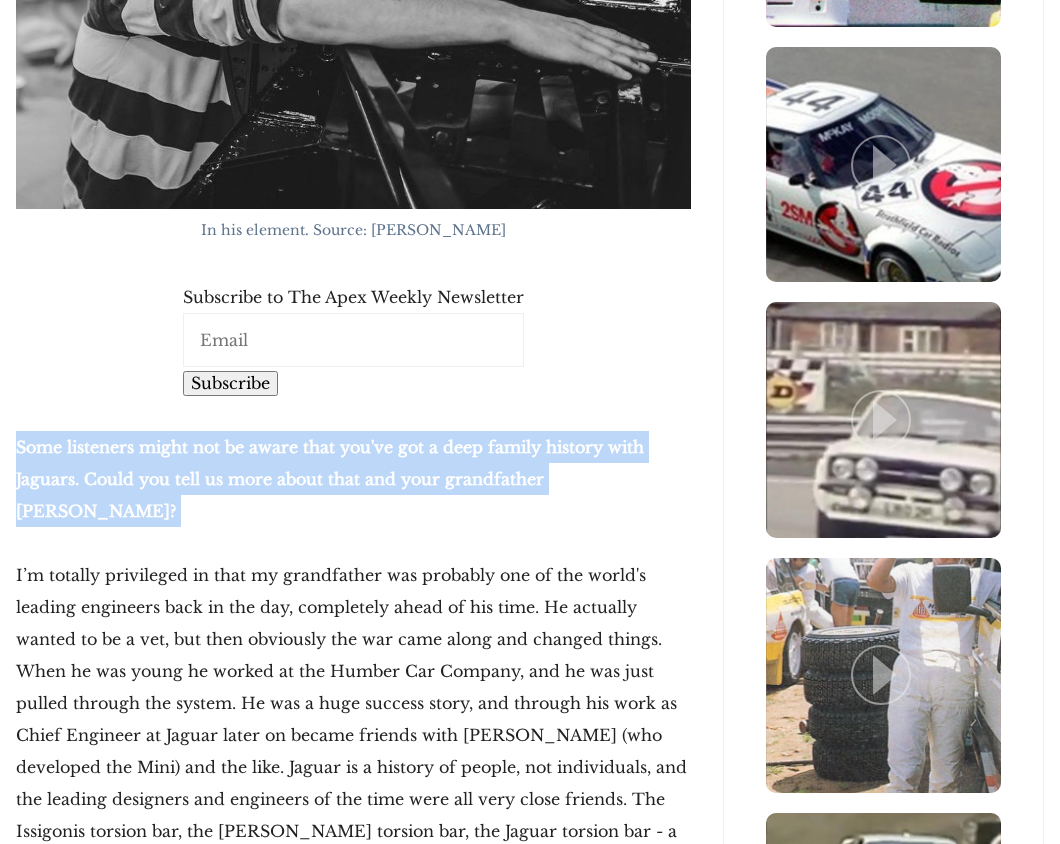 scroll, scrollTop: 3500, scrollLeft: 0, axis: vertical 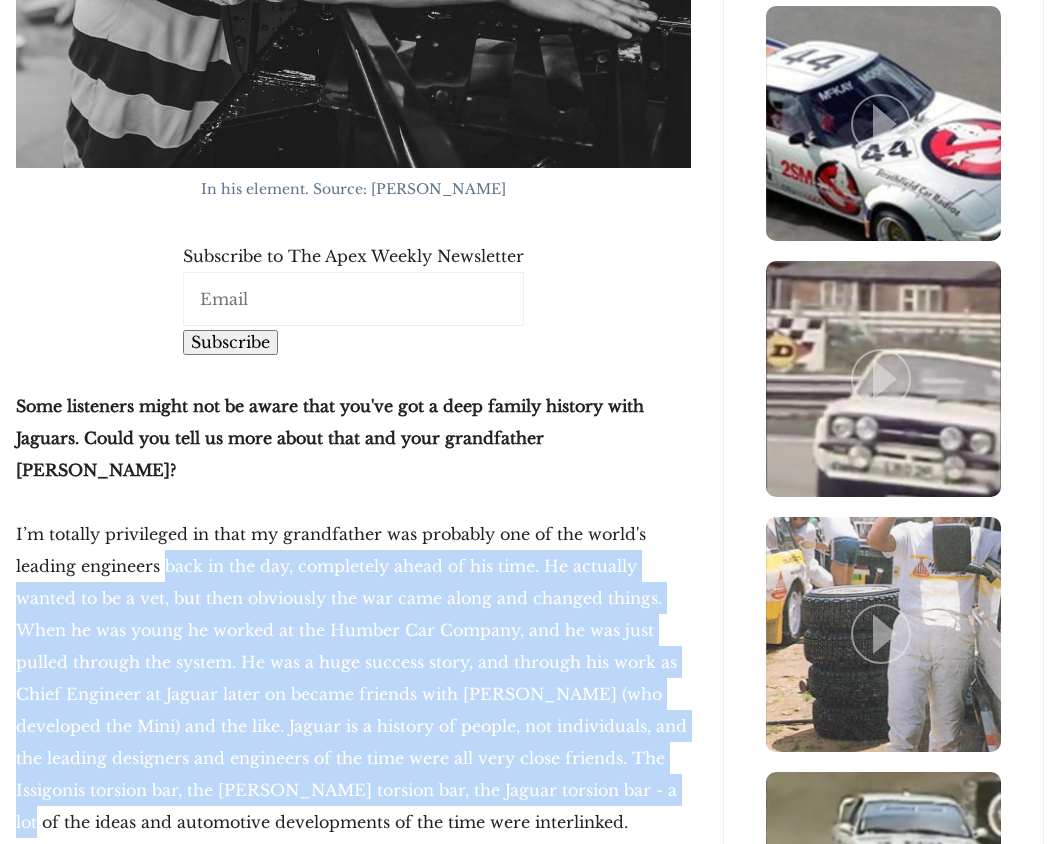 drag, startPoint x: 129, startPoint y: 418, endPoint x: 455, endPoint y: 638, distance: 393.2887 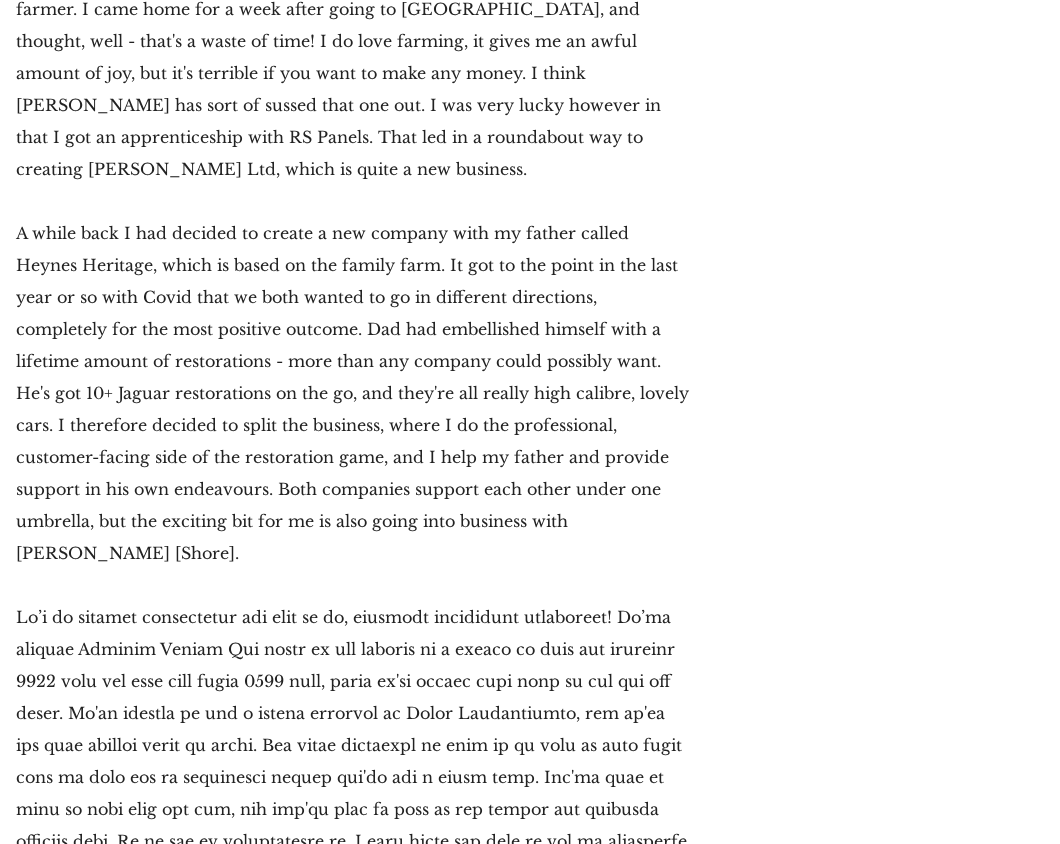 scroll, scrollTop: 7000, scrollLeft: 0, axis: vertical 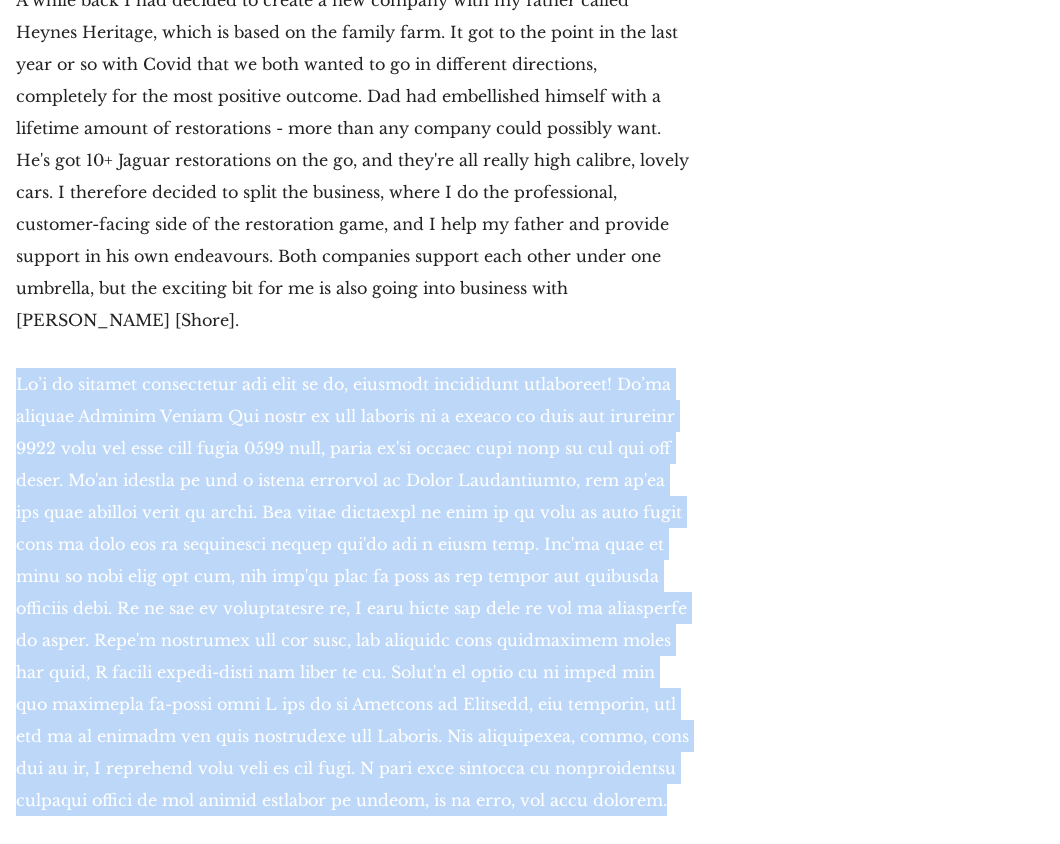 drag, startPoint x: 596, startPoint y: 569, endPoint x: 16, endPoint y: 156, distance: 712.0176 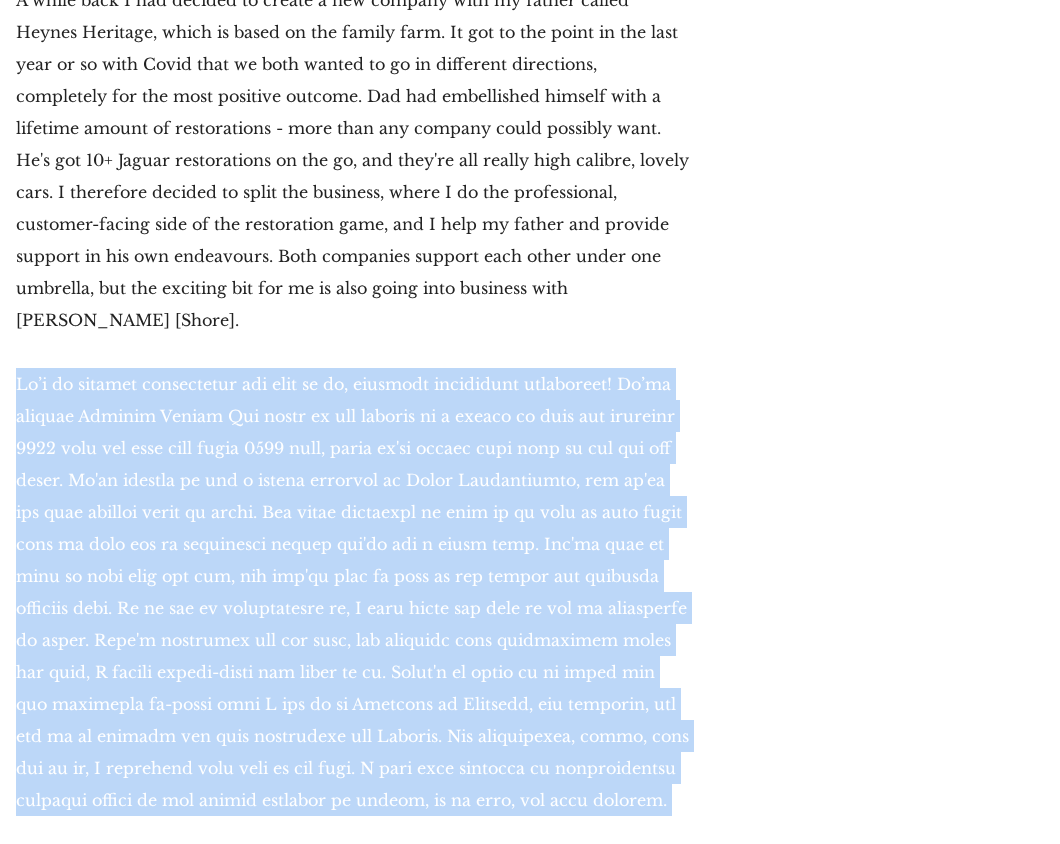 drag, startPoint x: 16, startPoint y: 156, endPoint x: 668, endPoint y: 590, distance: 783.2369 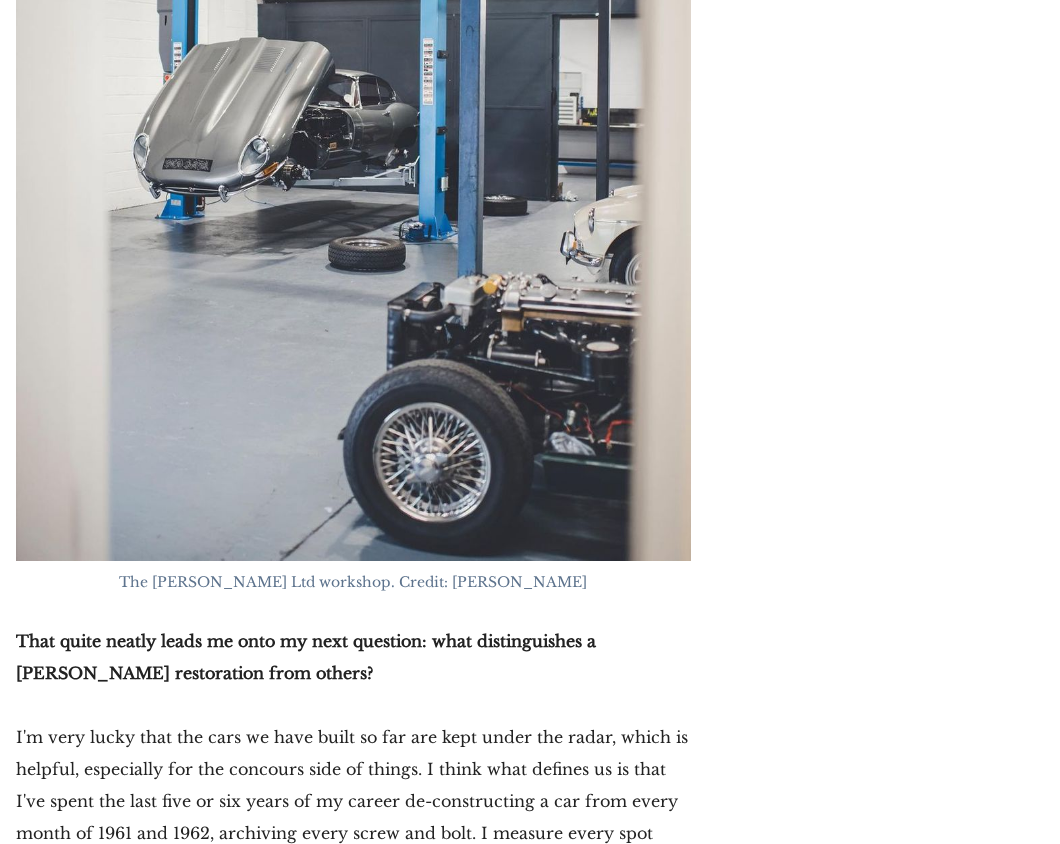 scroll, scrollTop: 8167, scrollLeft: 0, axis: vertical 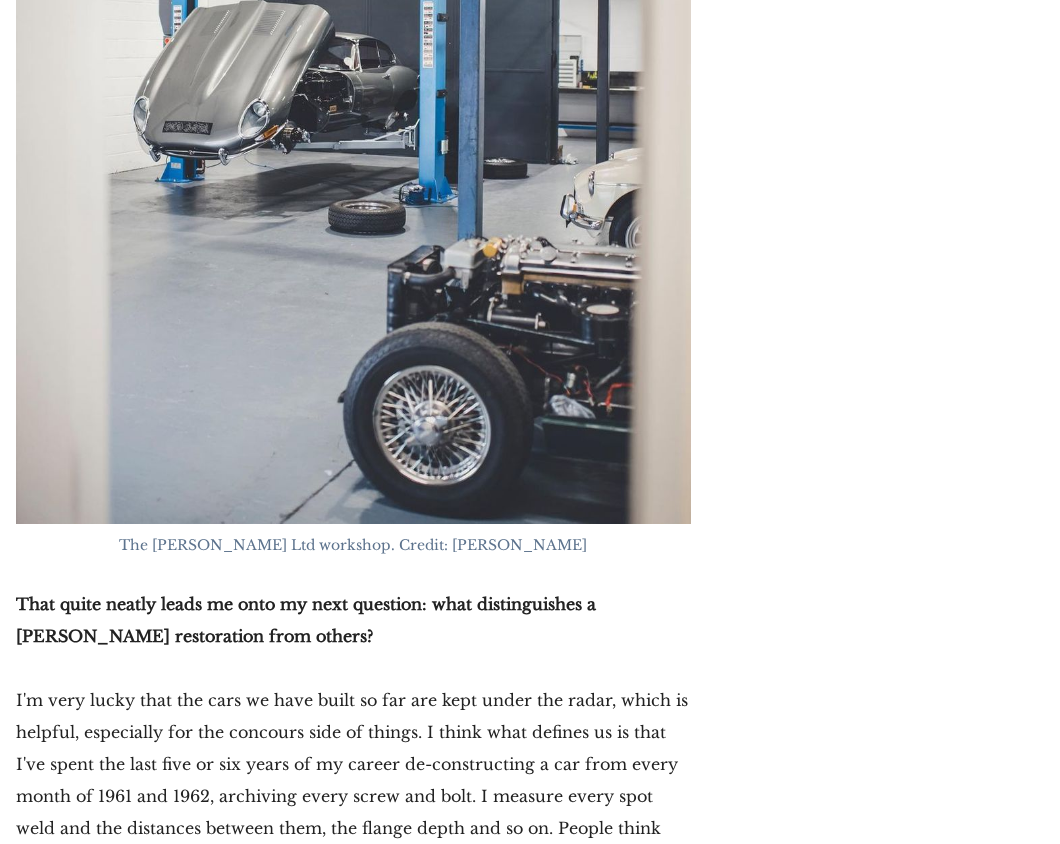 click on "I'm very lucky that the cars we have built so far are kept under the radar, which is helpful, especially for the concours side of things. I think what defines us is that I've spent the last five or six years of my career de-constructing a car from every month of 1961 and 1962, archiving every screw and bolt. I measure every spot weld and the distances between them, the flange depth and so on. People think I'm totally over the top and probably don't really have a life, but I thoroughly enjoy it. The main reason why we care so much about that is unless you pour your heart and soul into the product, how can you possibly build and recreate something like it?" at bounding box center (353, 828) 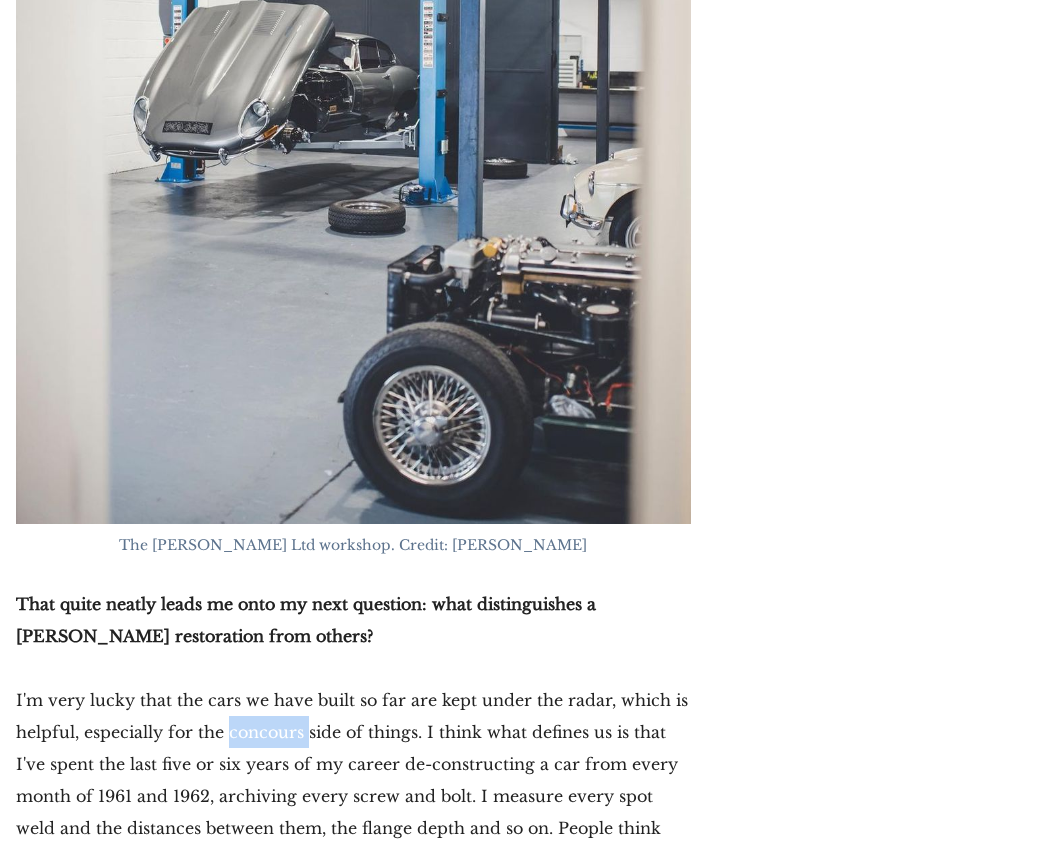 click on "I'm very lucky that the cars we have built so far are kept under the radar, which is helpful, especially for the concours side of things. I think what defines us is that I've spent the last five or six years of my career de-constructing a car from every month of 1961 and 1962, archiving every screw and bolt. I measure every spot weld and the distances between them, the flange depth and so on. People think I'm totally over the top and probably don't really have a life, but I thoroughly enjoy it. The main reason why we care so much about that is unless you pour your heart and soul into the product, how can you possibly build and recreate something like it?" at bounding box center [353, 828] 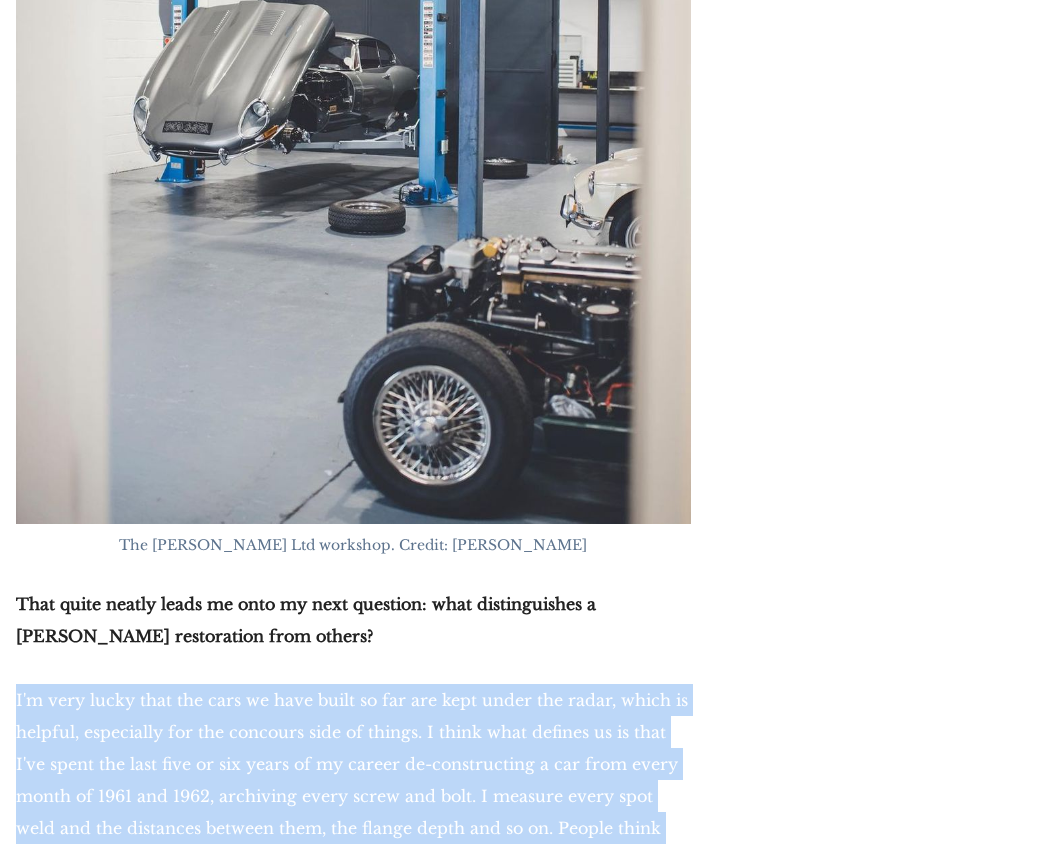 click on "I'm very lucky that the cars we have built so far are kept under the radar, which is helpful, especially for the concours side of things. I think what defines us is that I've spent the last five or six years of my career de-constructing a car from every month of 1961 and 1962, archiving every screw and bolt. I measure every spot weld and the distances between them, the flange depth and so on. People think I'm totally over the top and probably don't really have a life, but I thoroughly enjoy it. The main reason why we care so much about that is unless you pour your heart and soul into the product, how can you possibly build and recreate something like it?" at bounding box center (353, 828) 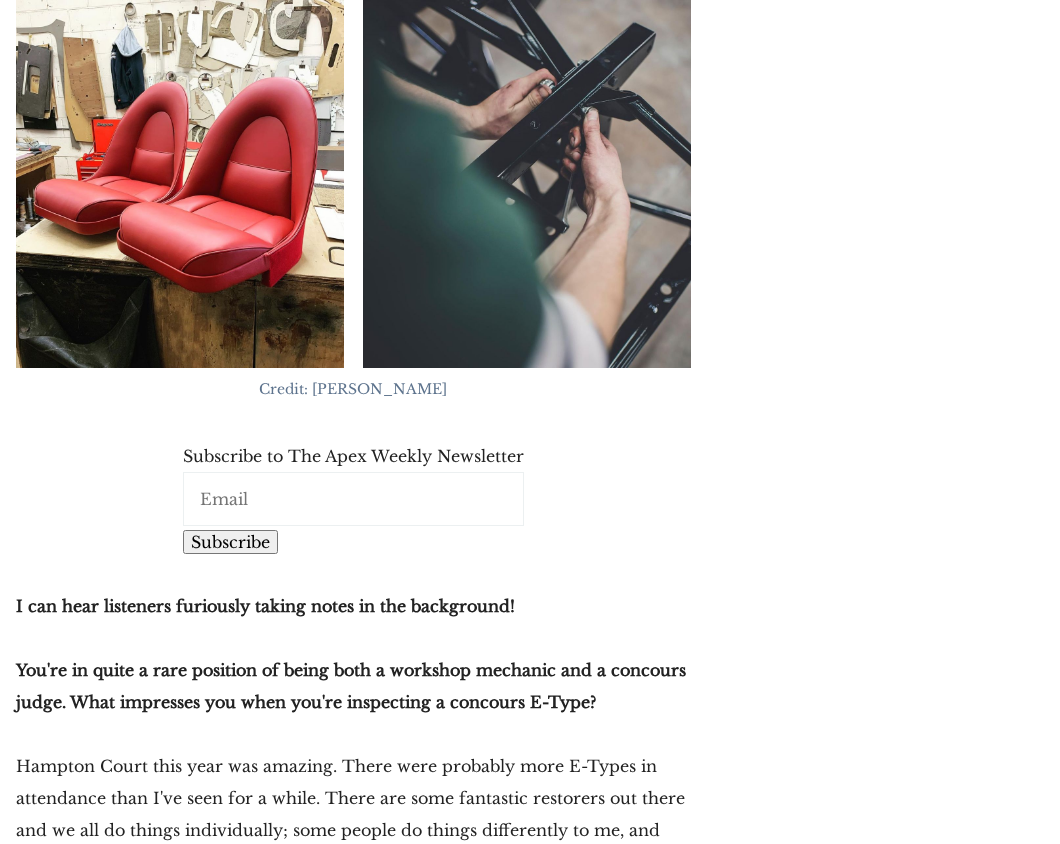 scroll, scrollTop: 16800, scrollLeft: 0, axis: vertical 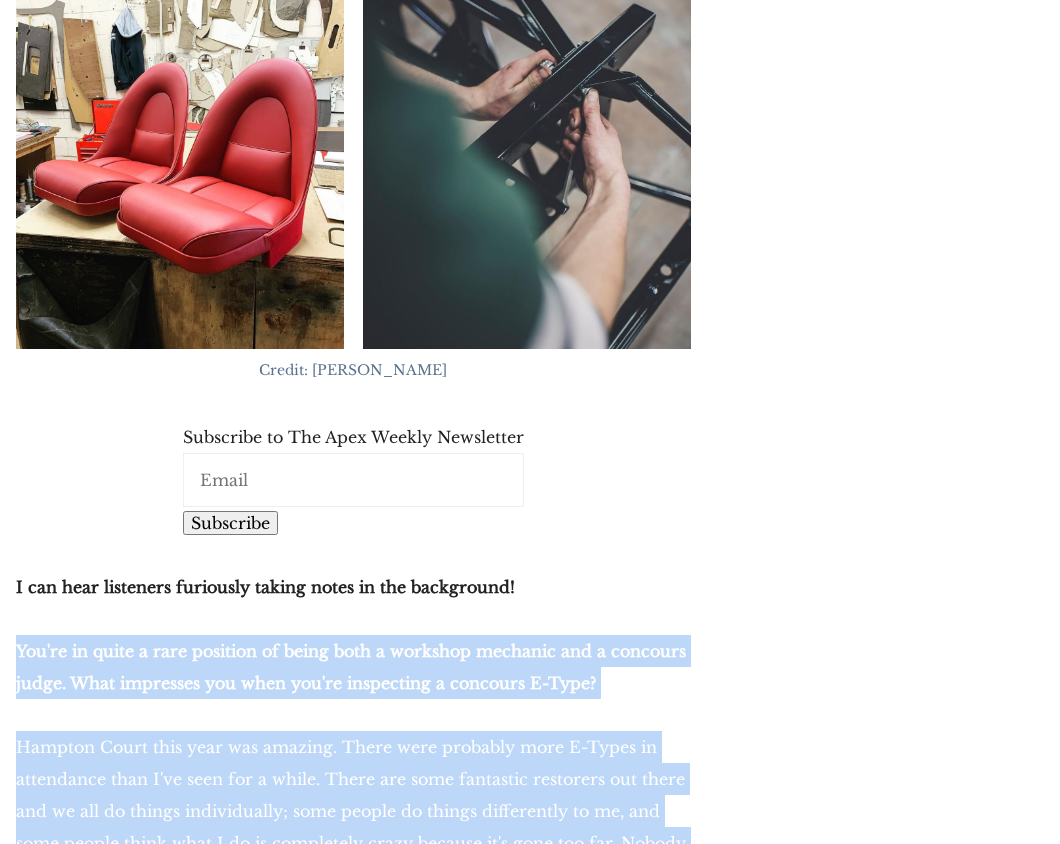 drag, startPoint x: 18, startPoint y: 217, endPoint x: 445, endPoint y: 555, distance: 544.58514 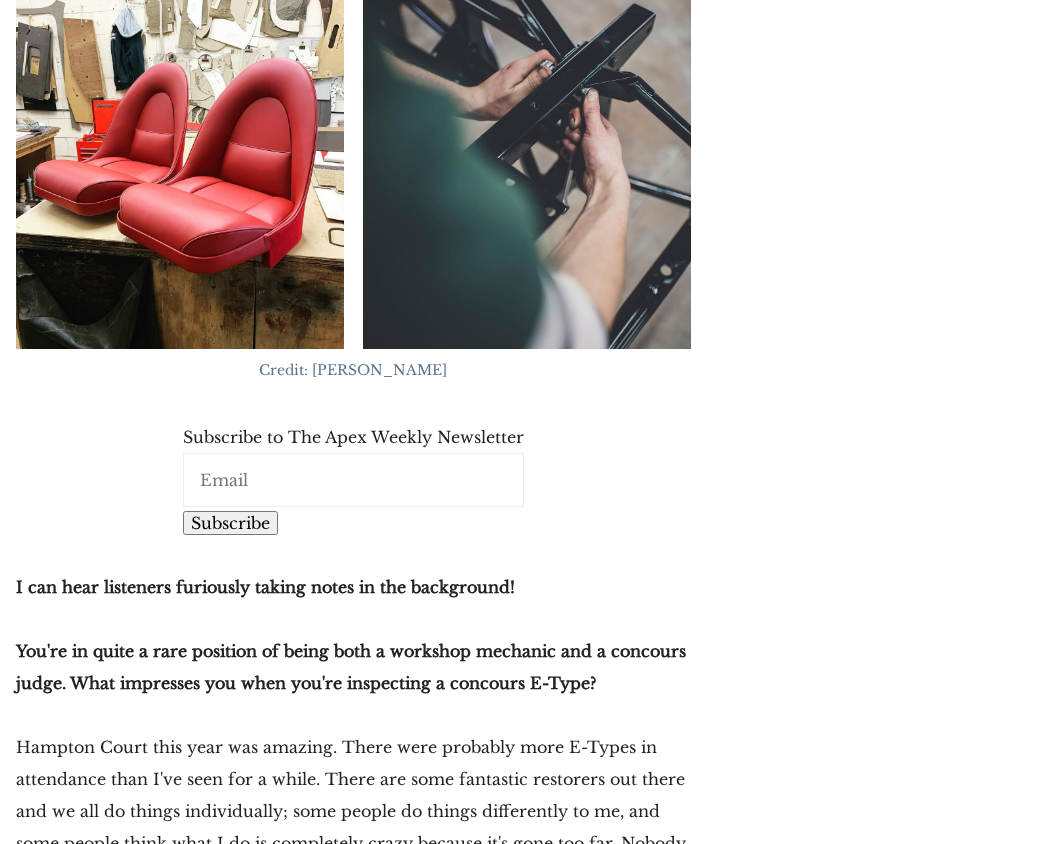 click at bounding box center [353, 1243] 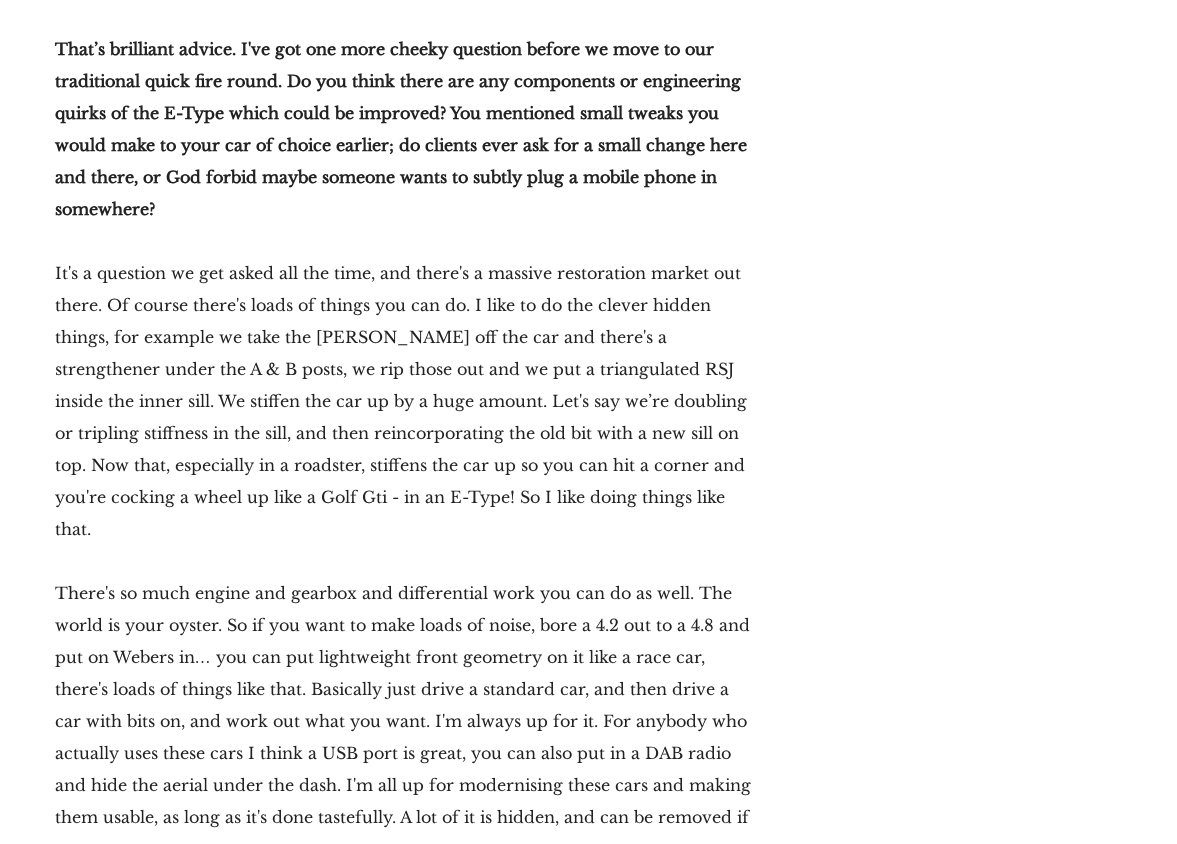 scroll, scrollTop: 24031, scrollLeft: 0, axis: vertical 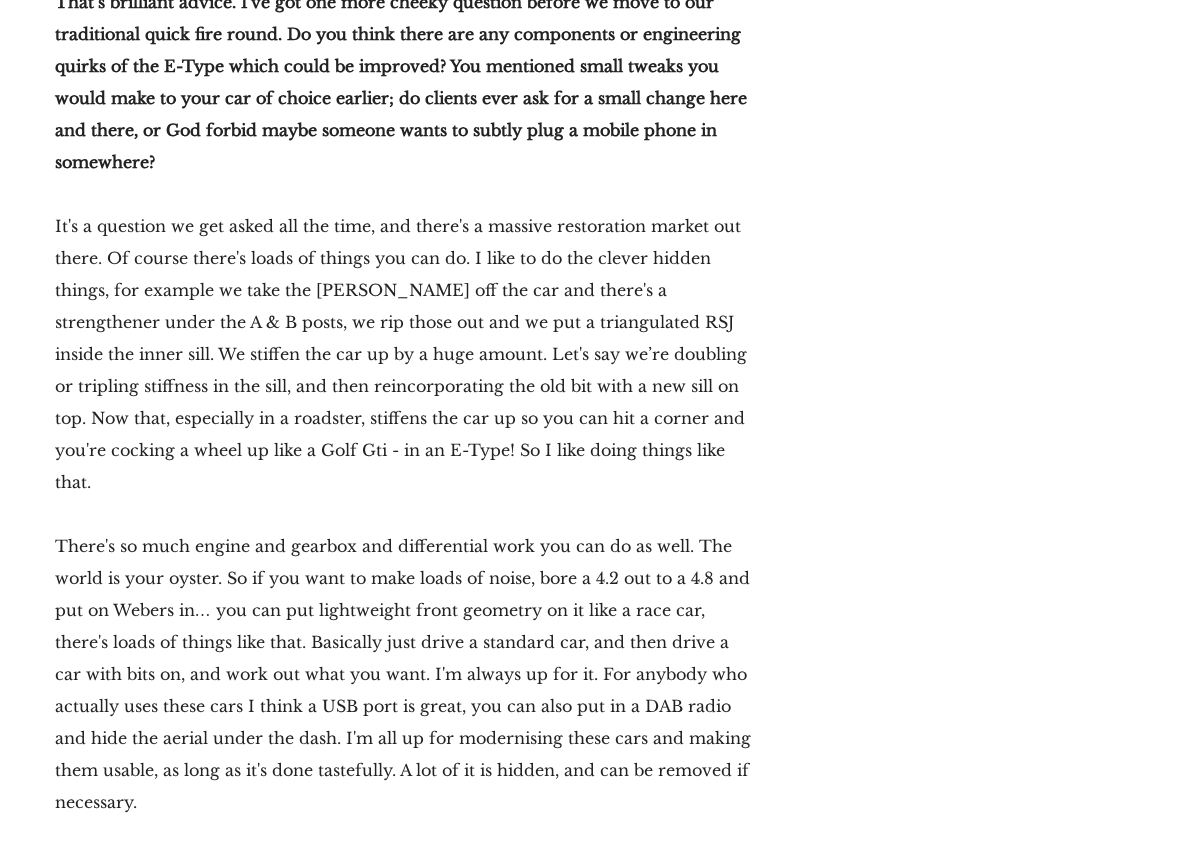 click on "There's so much engine and gearbox and differential work you can do as well. The world is your oyster. So if you want to make loads of noise, bore a 4.2 out to a 4.8 and put on Webers in… you can put lightweight front geometry on it like a race car, there's loads of things like that. Basically just drive a standard car, and then drive a car with bits on, and work out what you want. I'm always up for it. For anybody who actually uses these cars I think a USB port is great, you can also put in a DAB radio and hide the aerial under the dash. I'm all up for modernising these cars and making them usable, as long as it's done tastefully. A lot of it is hidden, and can be removed if necessary." at bounding box center [405, 674] 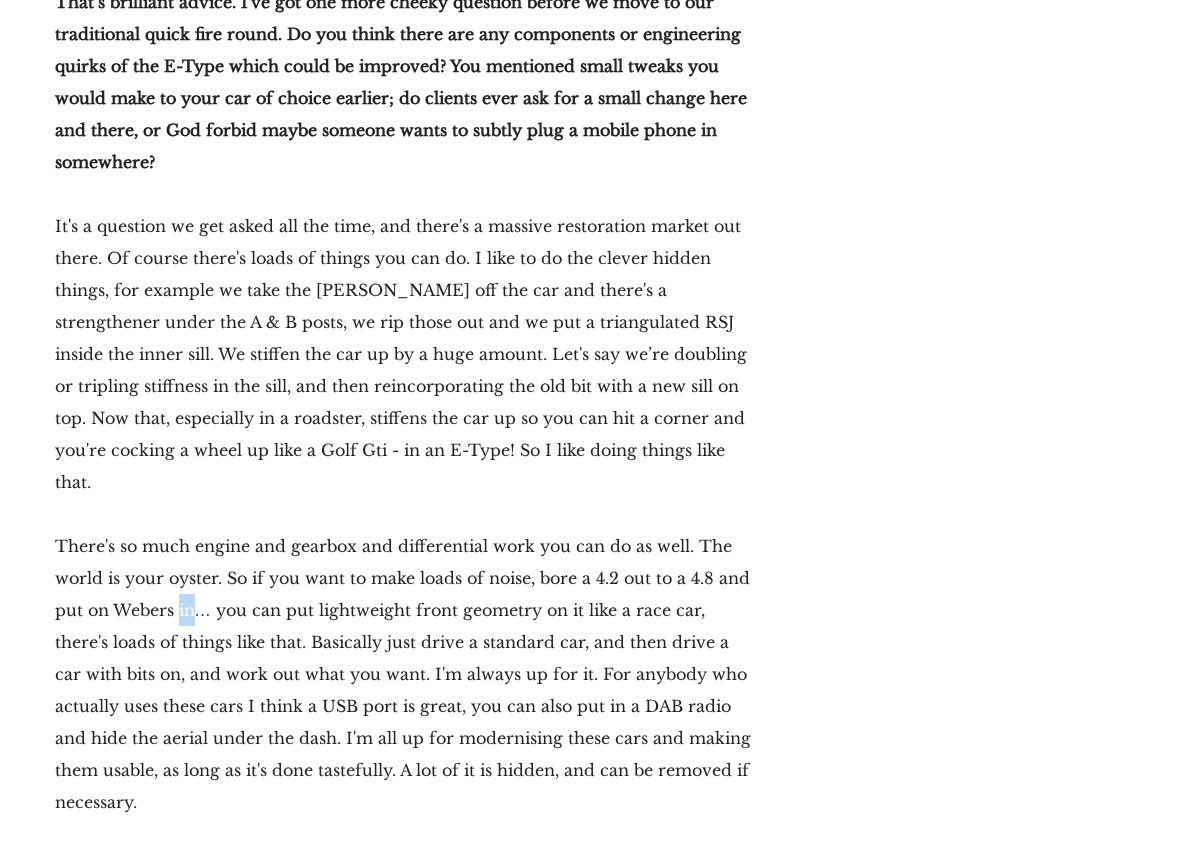 click on "There's so much engine and gearbox and differential work you can do as well. The world is your oyster. So if you want to make loads of noise, bore a 4.2 out to a 4.8 and put on Webers in… you can put lightweight front geometry on it like a race car, there's loads of things like that. Basically just drive a standard car, and then drive a car with bits on, and work out what you want. I'm always up for it. For anybody who actually uses these cars I think a USB port is great, you can also put in a DAB radio and hide the aerial under the dash. I'm all up for modernising these cars and making them usable, as long as it's done tastefully. A lot of it is hidden, and can be removed if necessary." at bounding box center (405, 674) 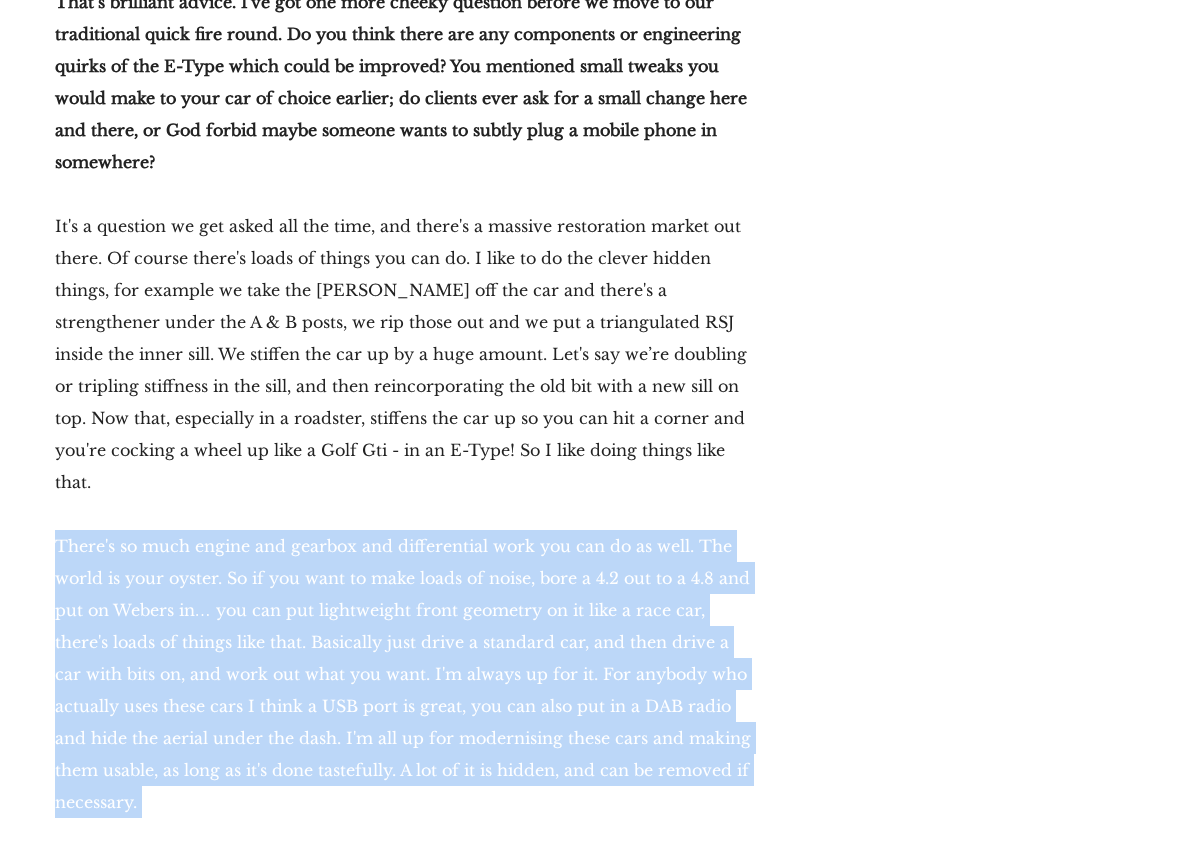 click on "There's so much engine and gearbox and differential work you can do as well. The world is your oyster. So if you want to make loads of noise, bore a 4.2 out to a 4.8 and put on Webers in… you can put lightweight front geometry on it like a race car, there's loads of things like that. Basically just drive a standard car, and then drive a car with bits on, and work out what you want. I'm always up for it. For anybody who actually uses these cars I think a USB port is great, you can also put in a DAB radio and hide the aerial under the dash. I'm all up for modernising these cars and making them usable, as long as it's done tastefully. A lot of it is hidden, and can be removed if necessary." at bounding box center [405, 674] 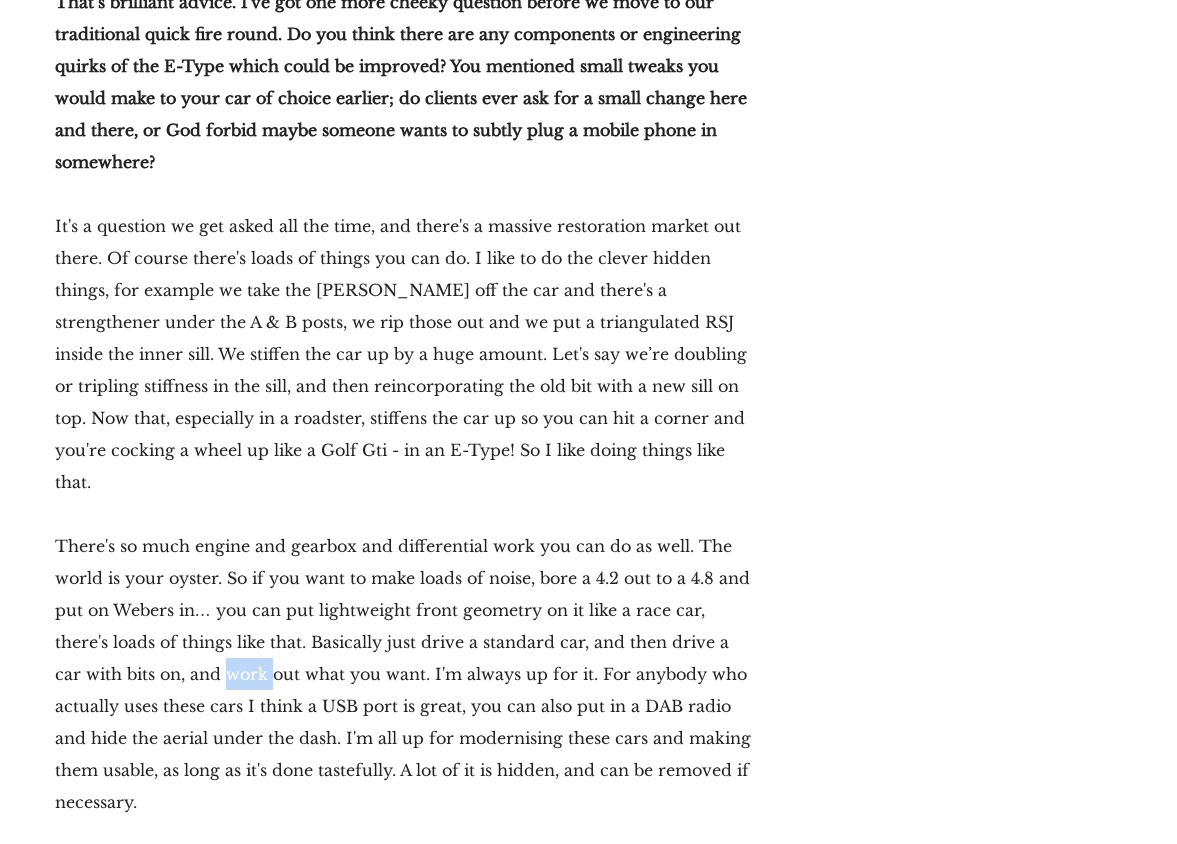 click on "There's so much engine and gearbox and differential work you can do as well. The world is your oyster. So if you want to make loads of noise, bore a 4.2 out to a 4.8 and put on Webers in… you can put lightweight front geometry on it like a race car, there's loads of things like that. Basically just drive a standard car, and then drive a car with bits on, and work out what you want. I'm always up for it. For anybody who actually uses these cars I think a USB port is great, you can also put in a DAB radio and hide the aerial under the dash. I'm all up for modernising these cars and making them usable, as long as it's done tastefully. A lot of it is hidden, and can be removed if necessary." at bounding box center [405, 674] 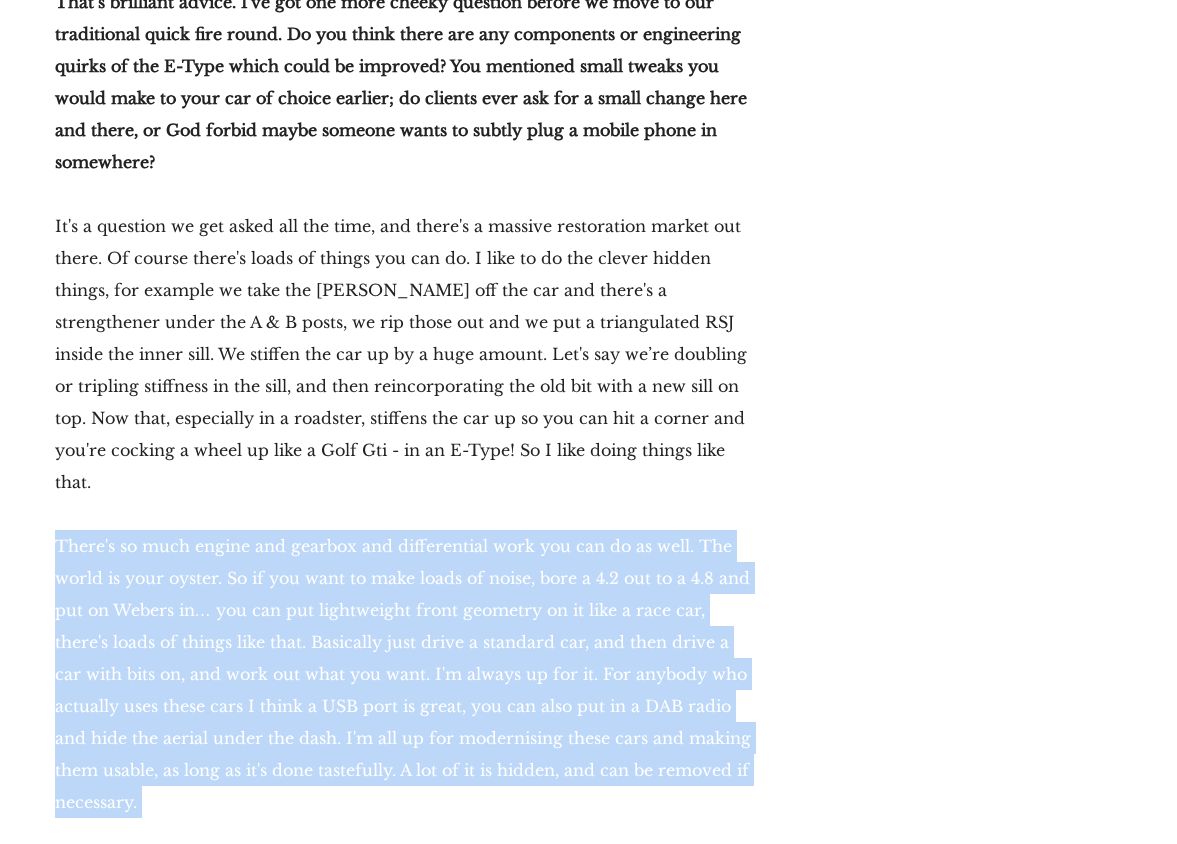click on "There's so much engine and gearbox and differential work you can do as well. The world is your oyster. So if you want to make loads of noise, bore a 4.2 out to a 4.8 and put on Webers in… you can put lightweight front geometry on it like a race car, there's loads of things like that. Basically just drive a standard car, and then drive a car with bits on, and work out what you want. I'm always up for it. For anybody who actually uses these cars I think a USB port is great, you can also put in a DAB radio and hide the aerial under the dash. I'm all up for modernising these cars and making them usable, as long as it's done tastefully. A lot of it is hidden, and can be removed if necessary." at bounding box center (405, 674) 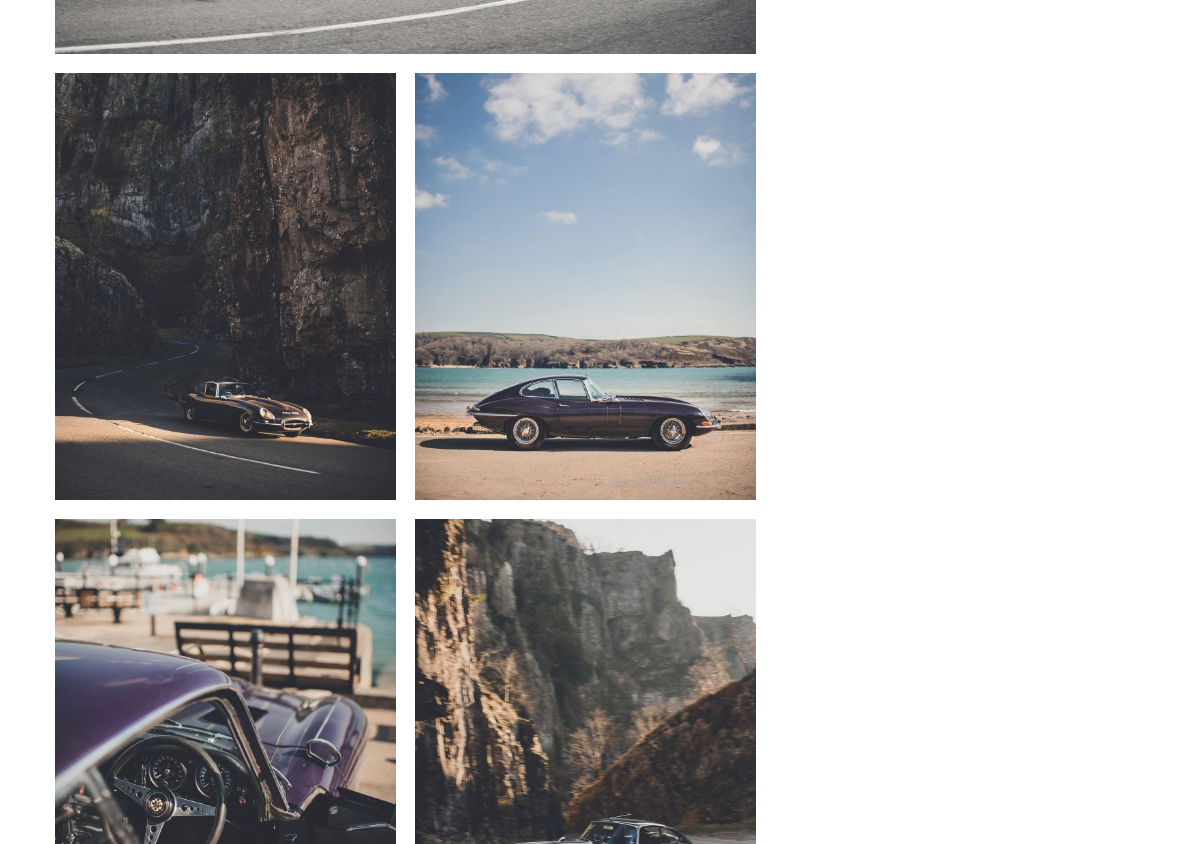 scroll, scrollTop: 27065, scrollLeft: 0, axis: vertical 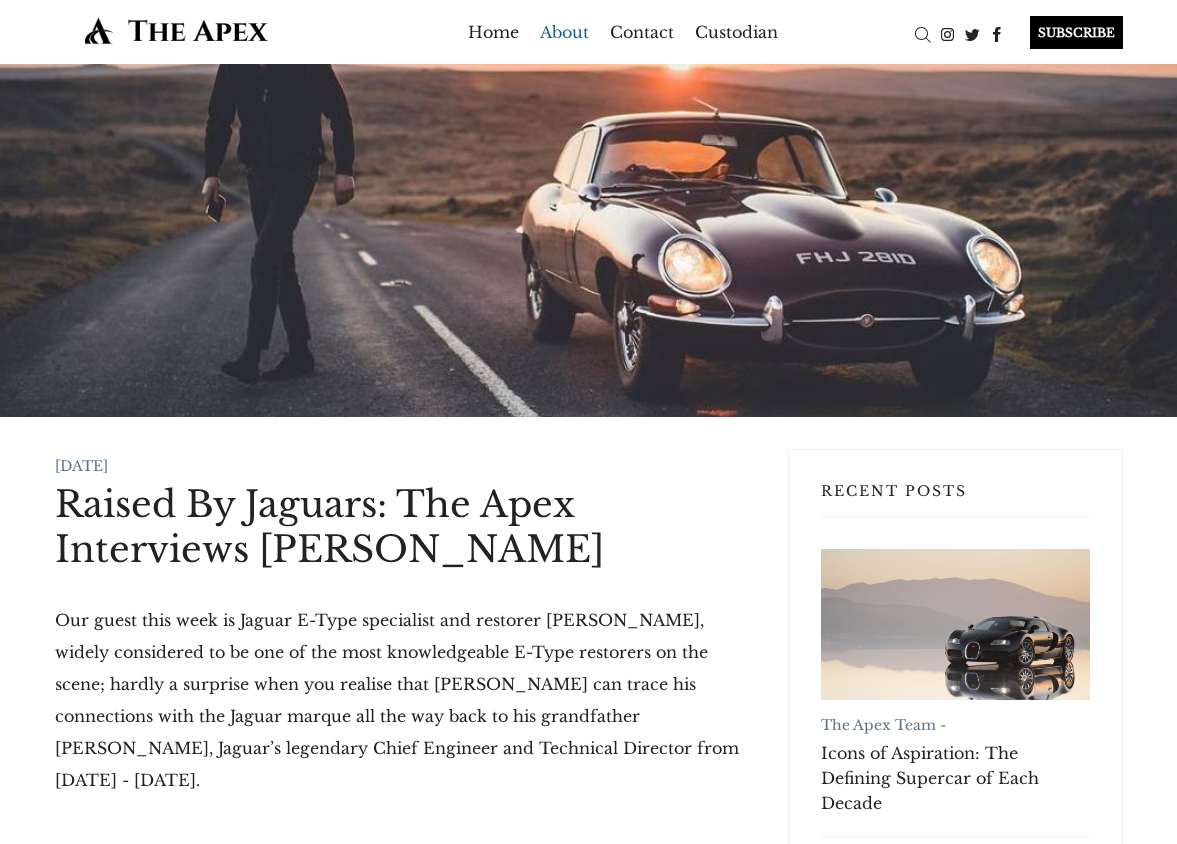 click on "About" at bounding box center [564, 32] 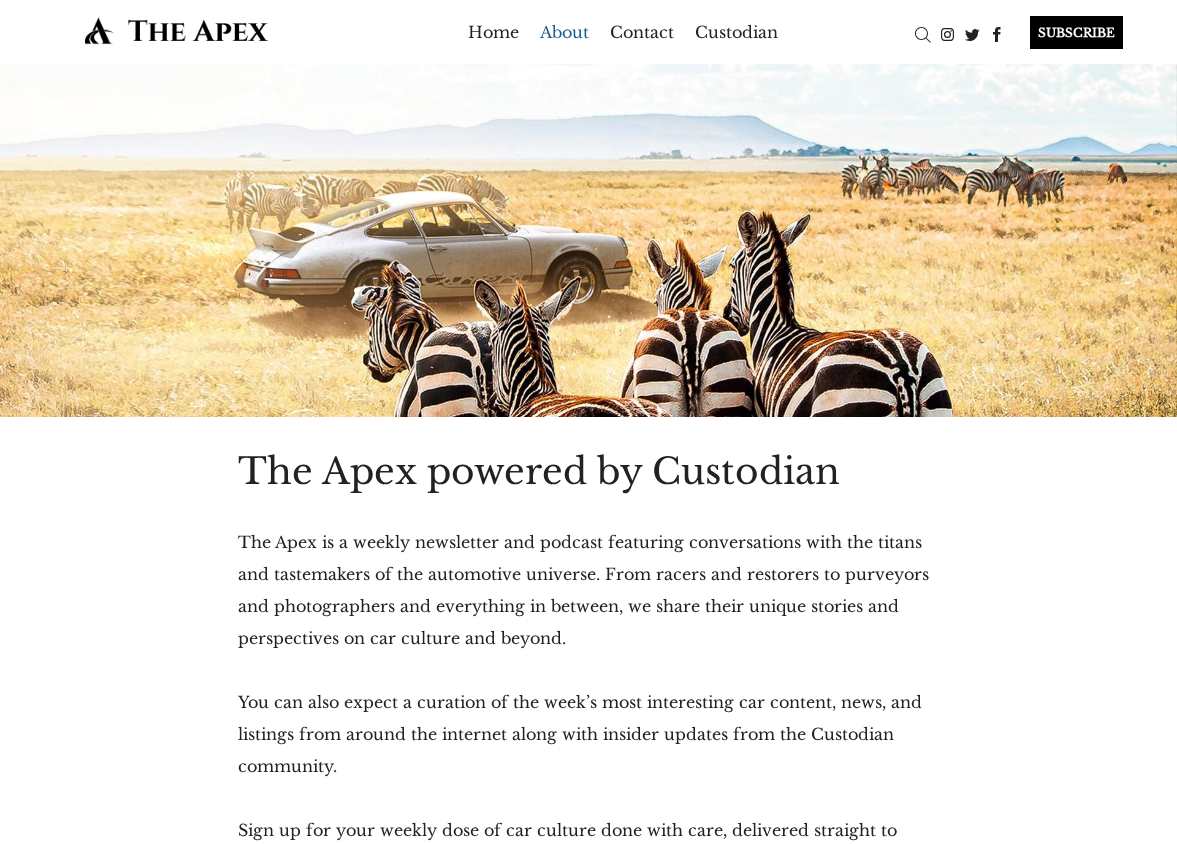 scroll, scrollTop: 0, scrollLeft: 0, axis: both 